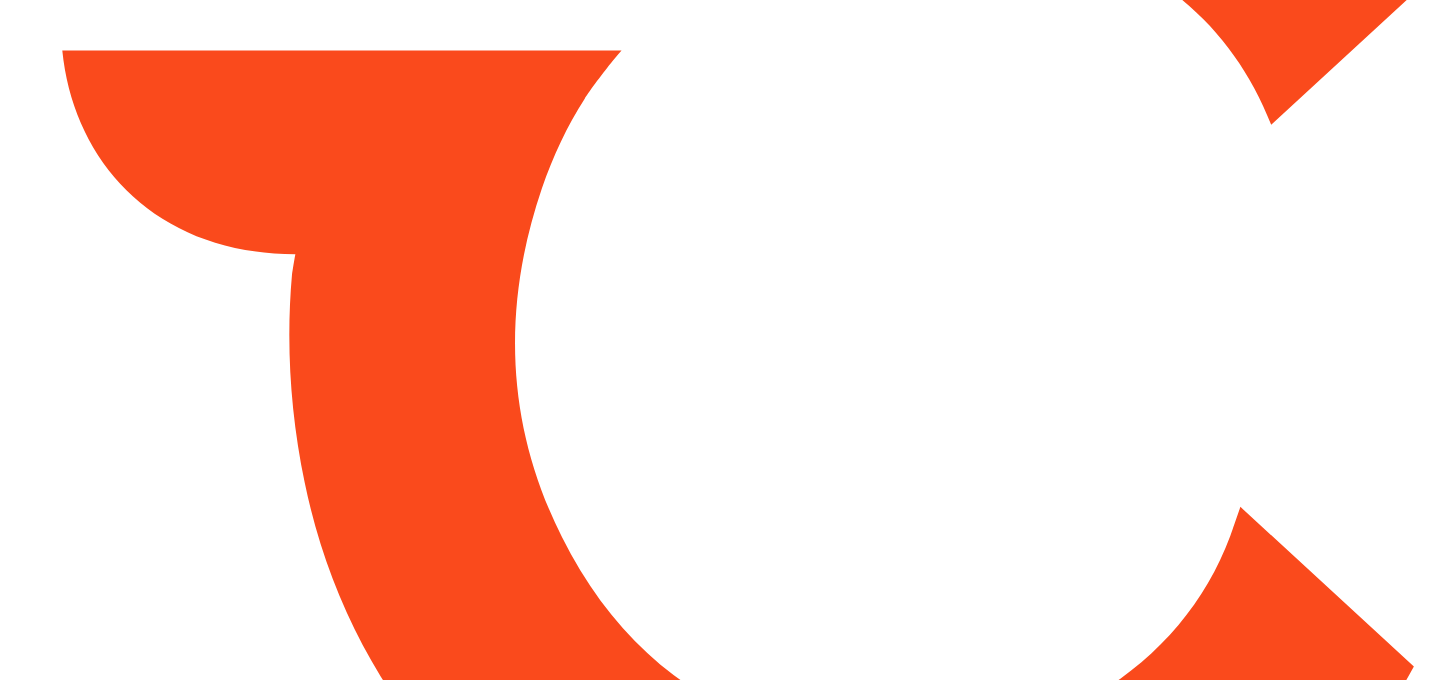 scroll, scrollTop: 0, scrollLeft: 0, axis: both 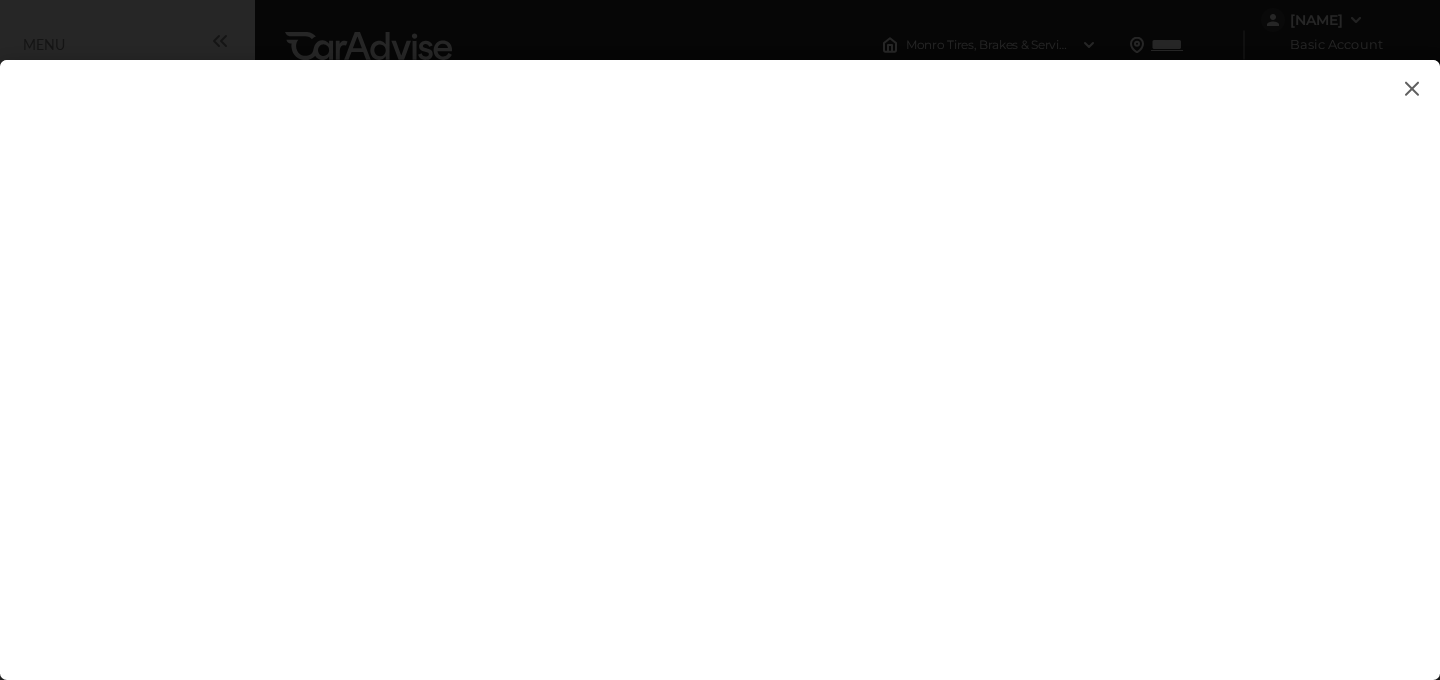click at bounding box center [1412, 88] 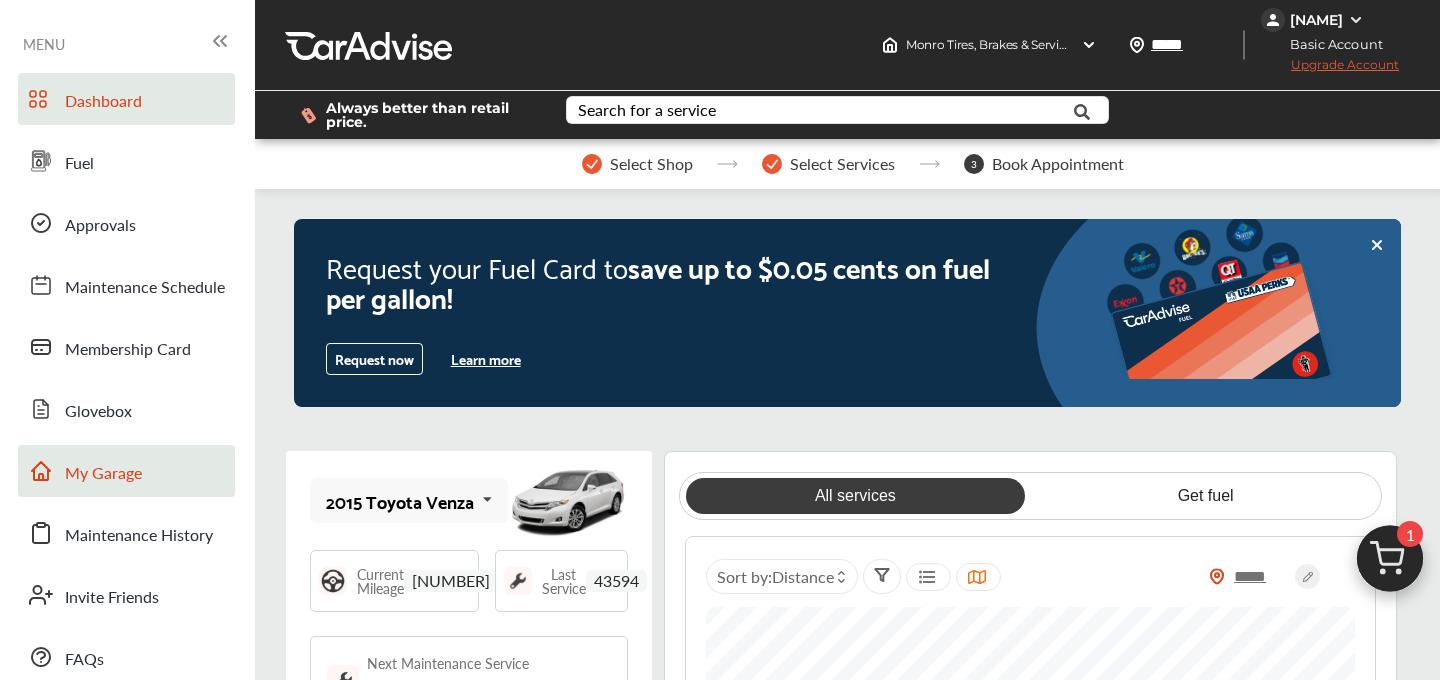 click on "My Garage" at bounding box center (103, 474) 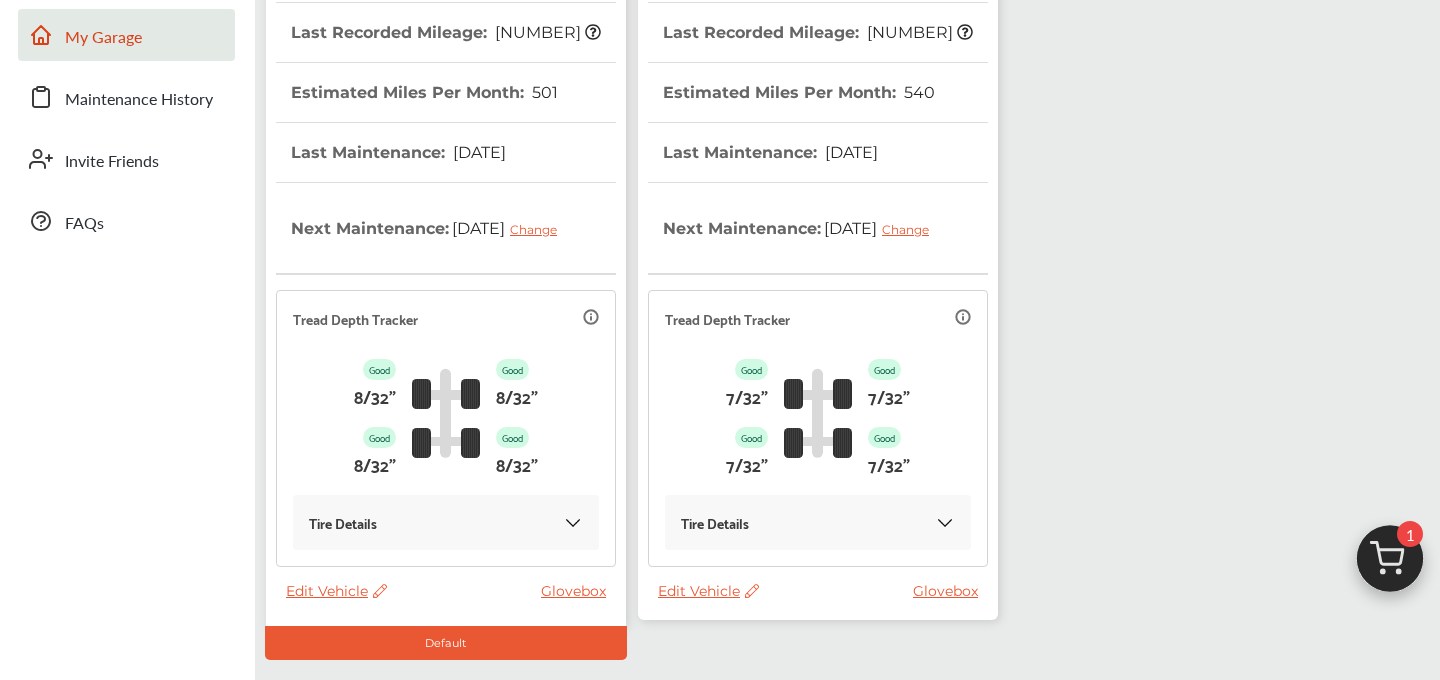 scroll, scrollTop: 0, scrollLeft: 0, axis: both 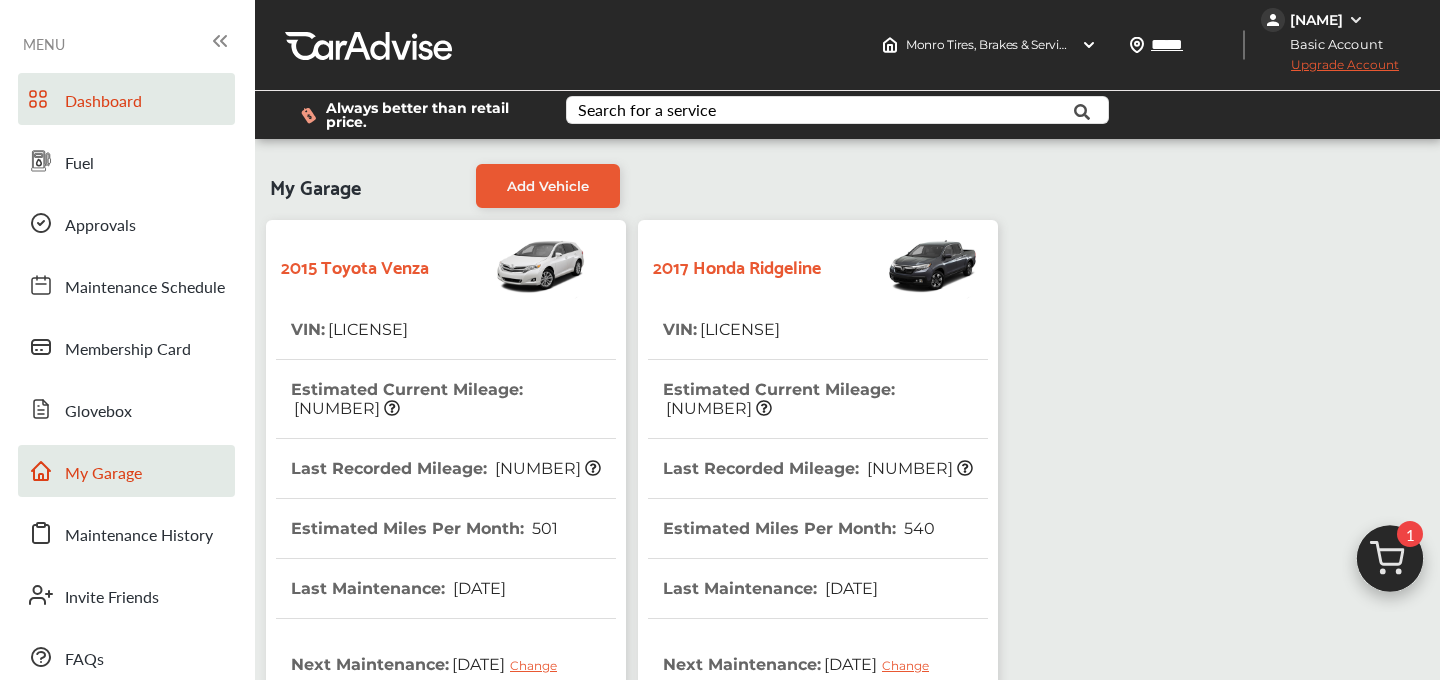 click on "Dashboard" at bounding box center (103, 102) 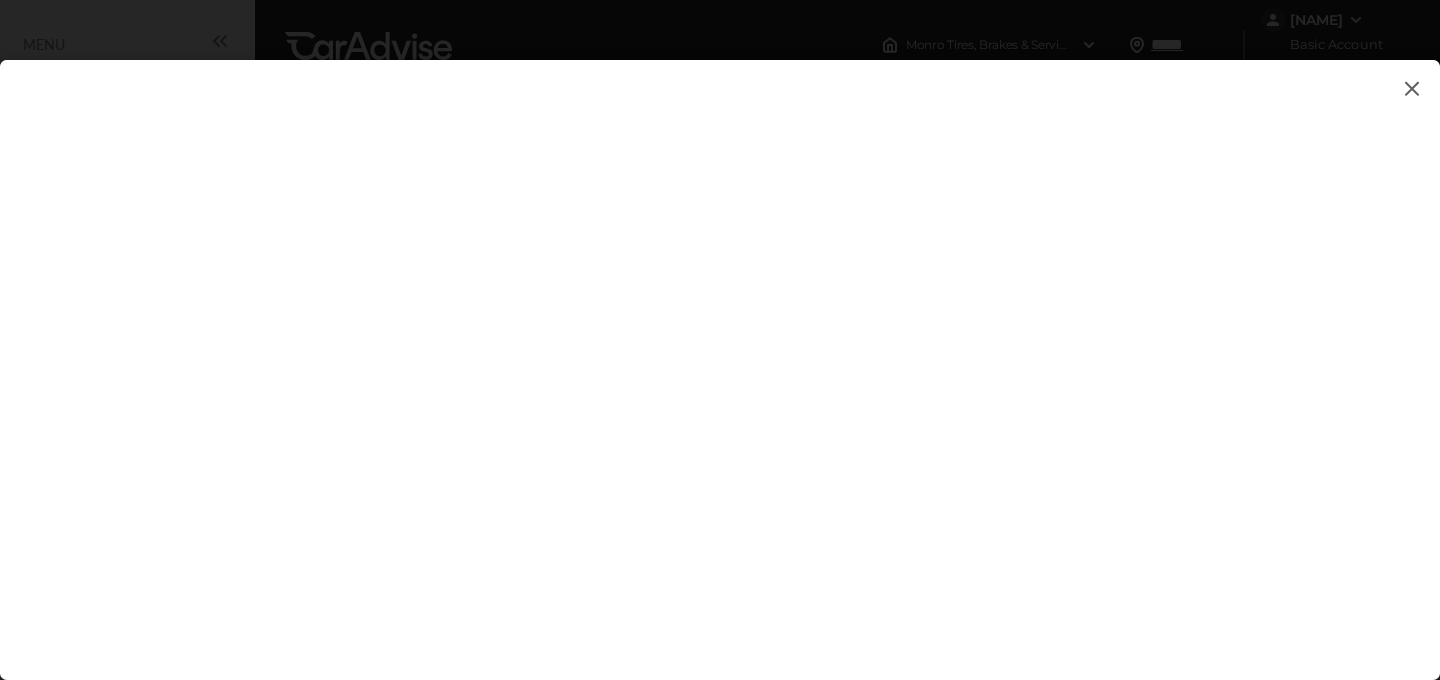 click at bounding box center [1412, 88] 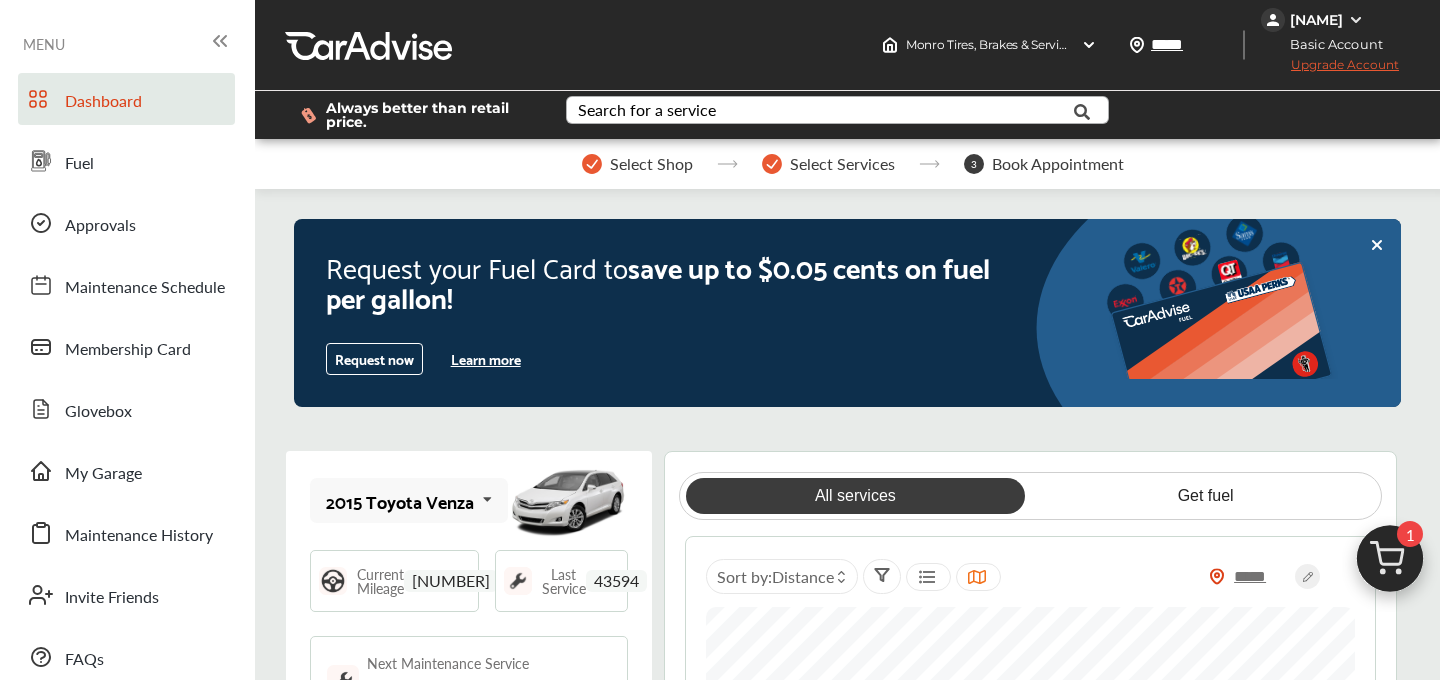 click on "Search for a service" at bounding box center [647, 110] 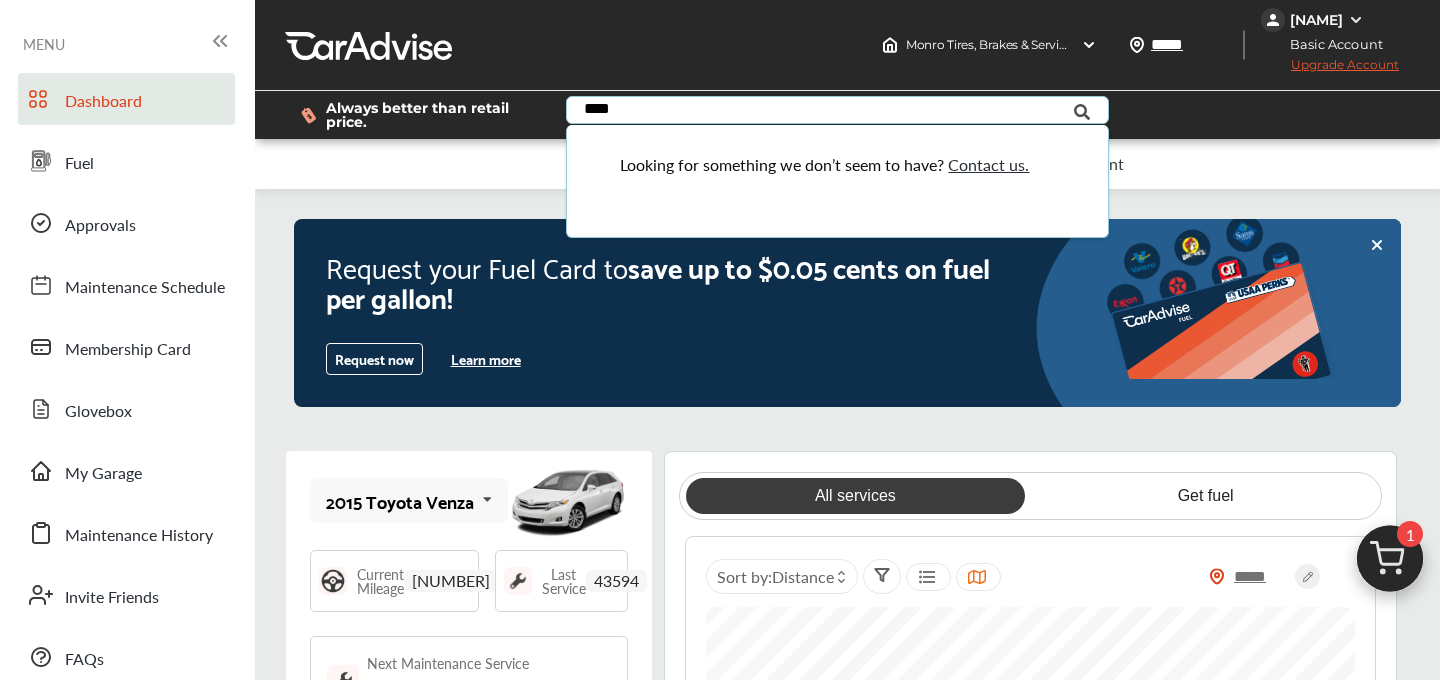 type on "****" 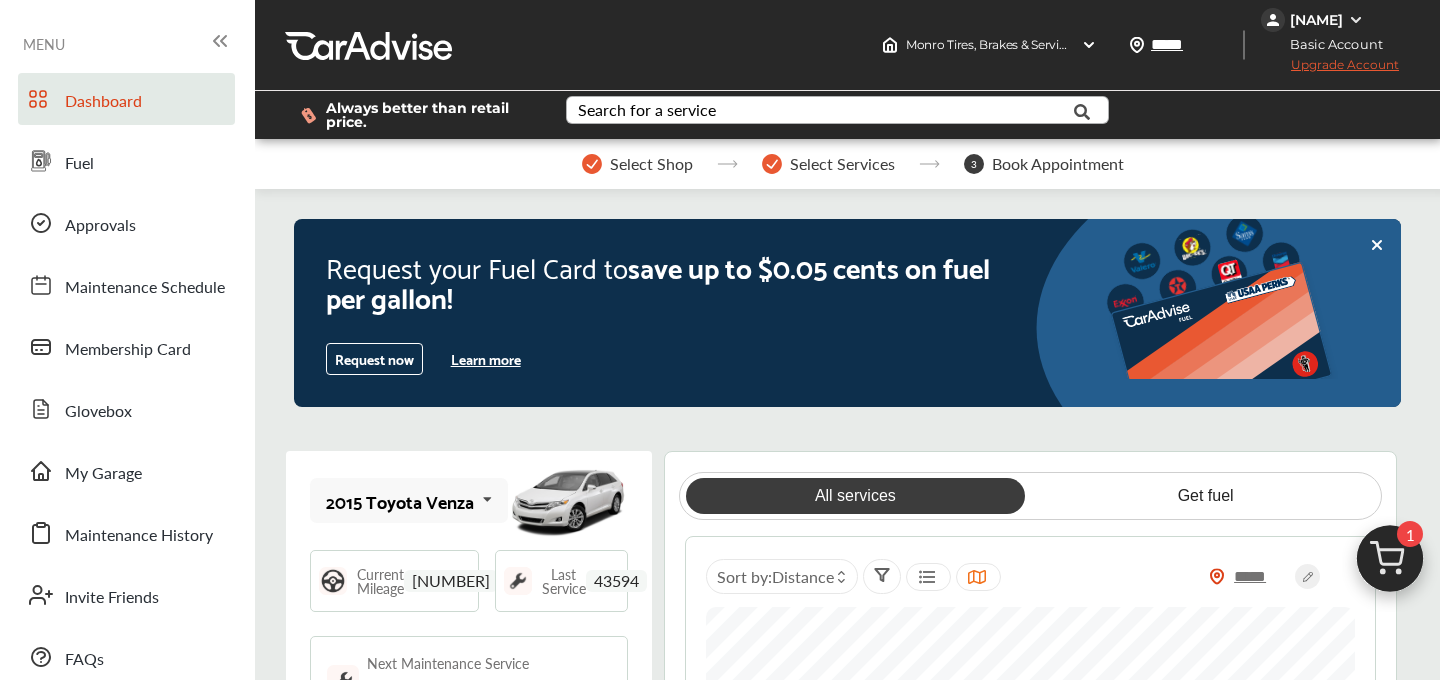 click at bounding box center (1390, 564) 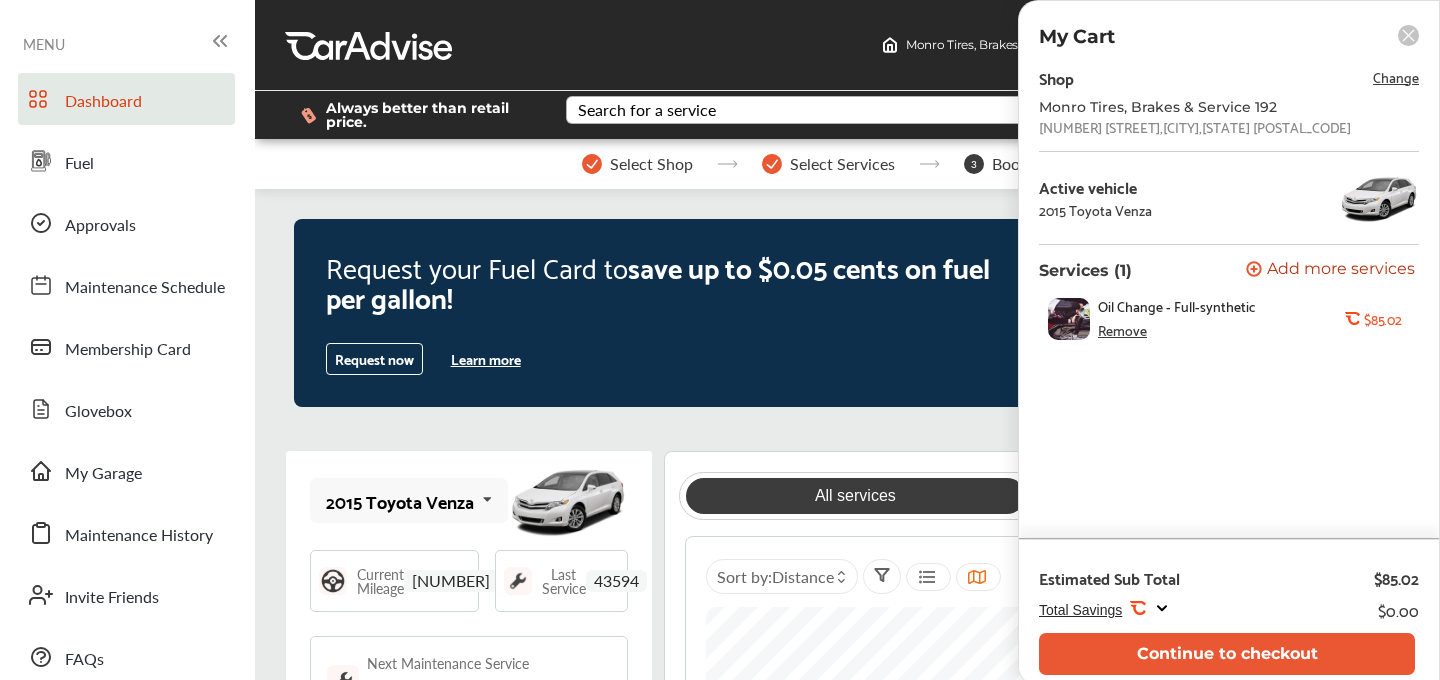 click on "Remove" at bounding box center (1122, 330) 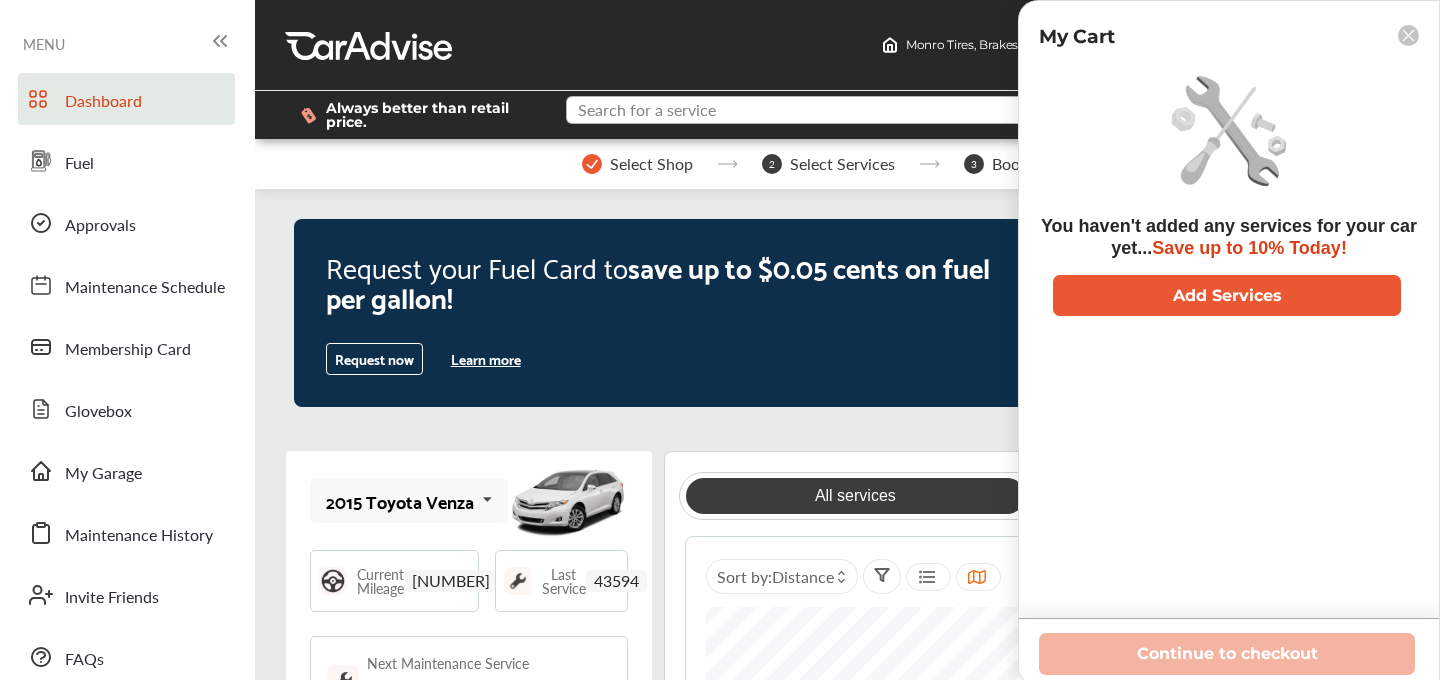 click at bounding box center (822, 112) 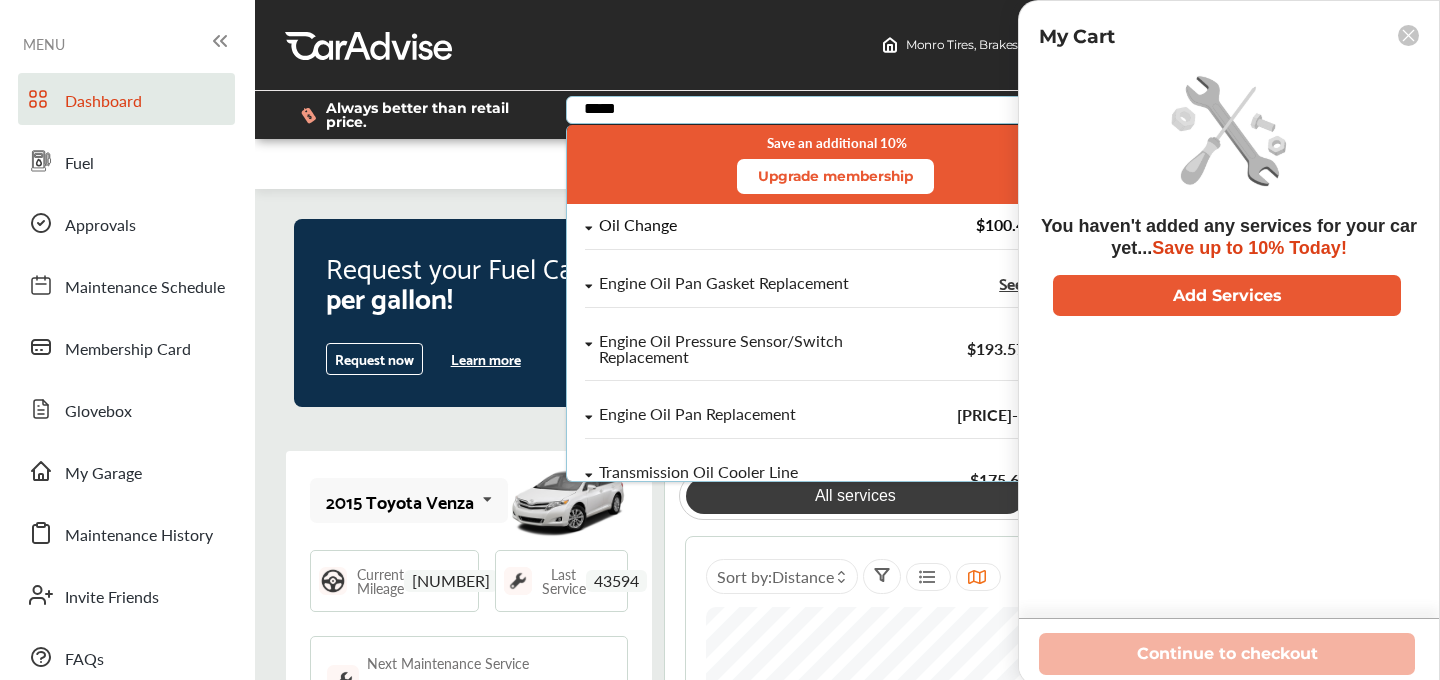 type on "*****" 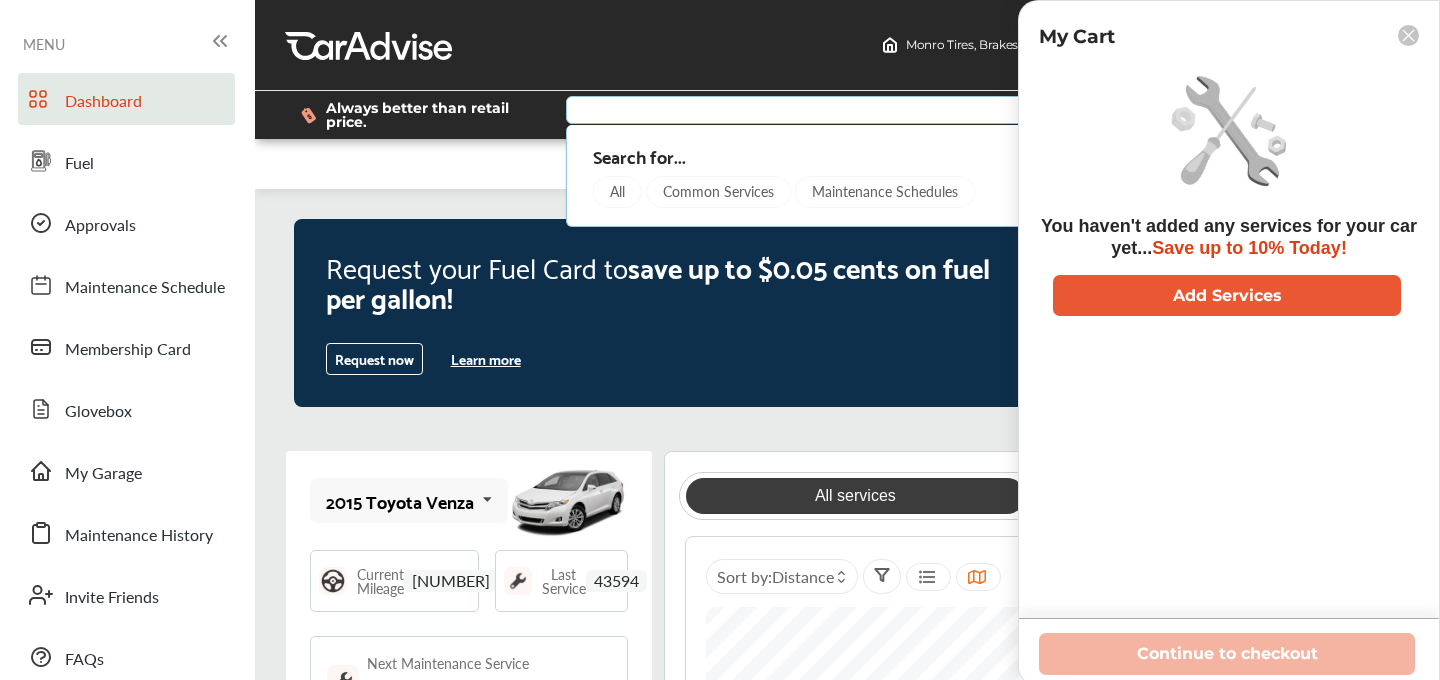 click 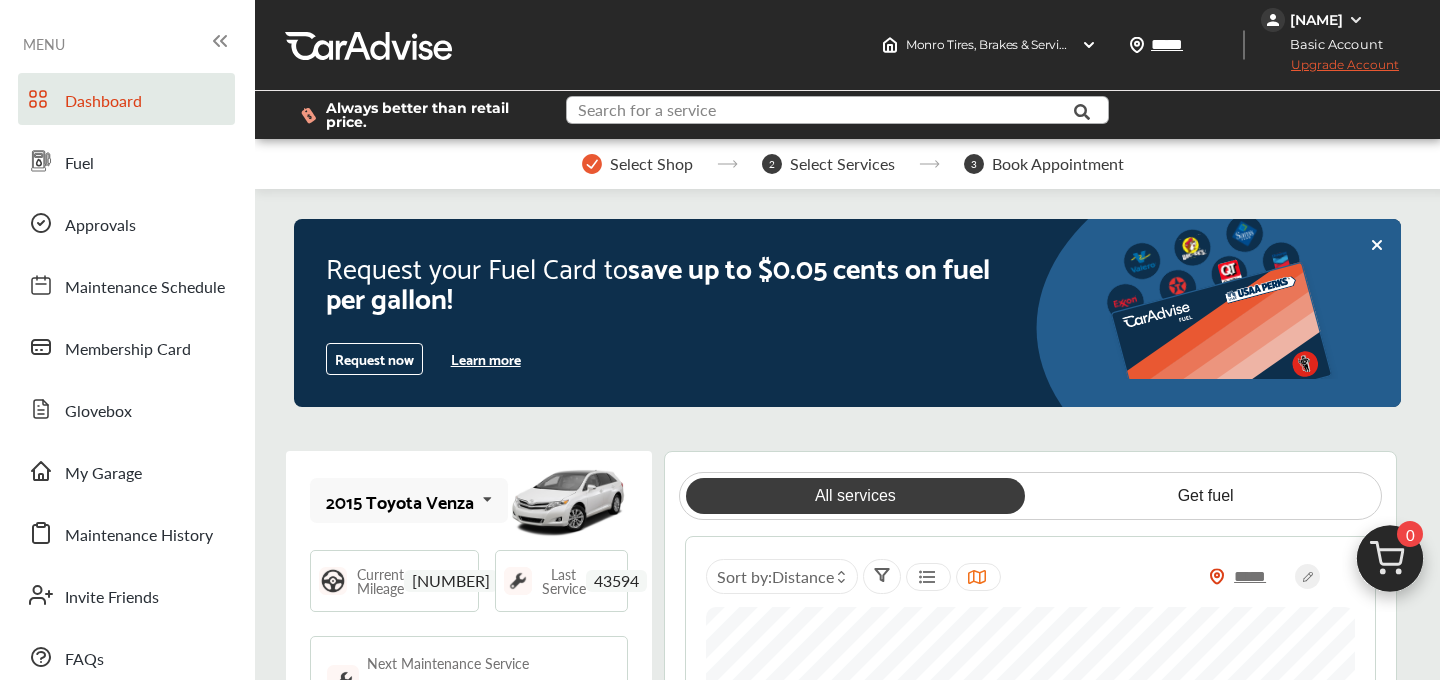 click at bounding box center (822, 112) 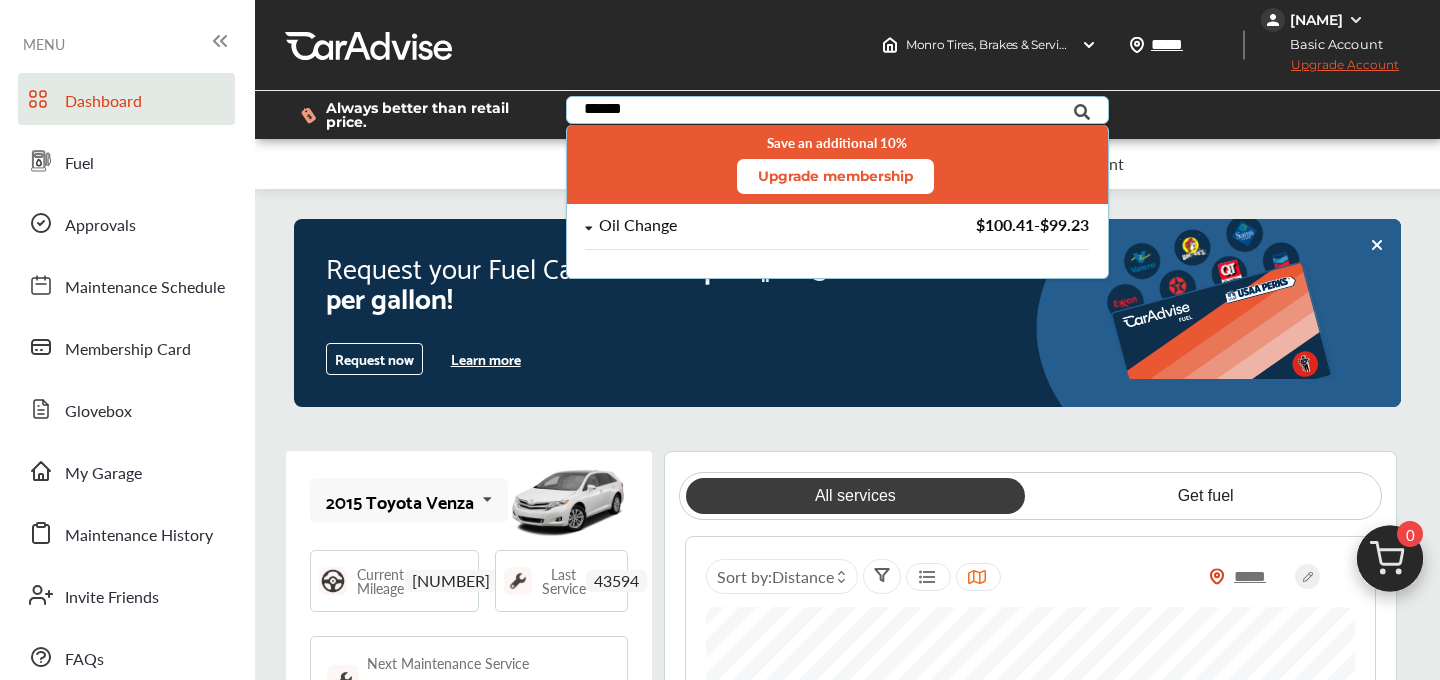 type on "******" 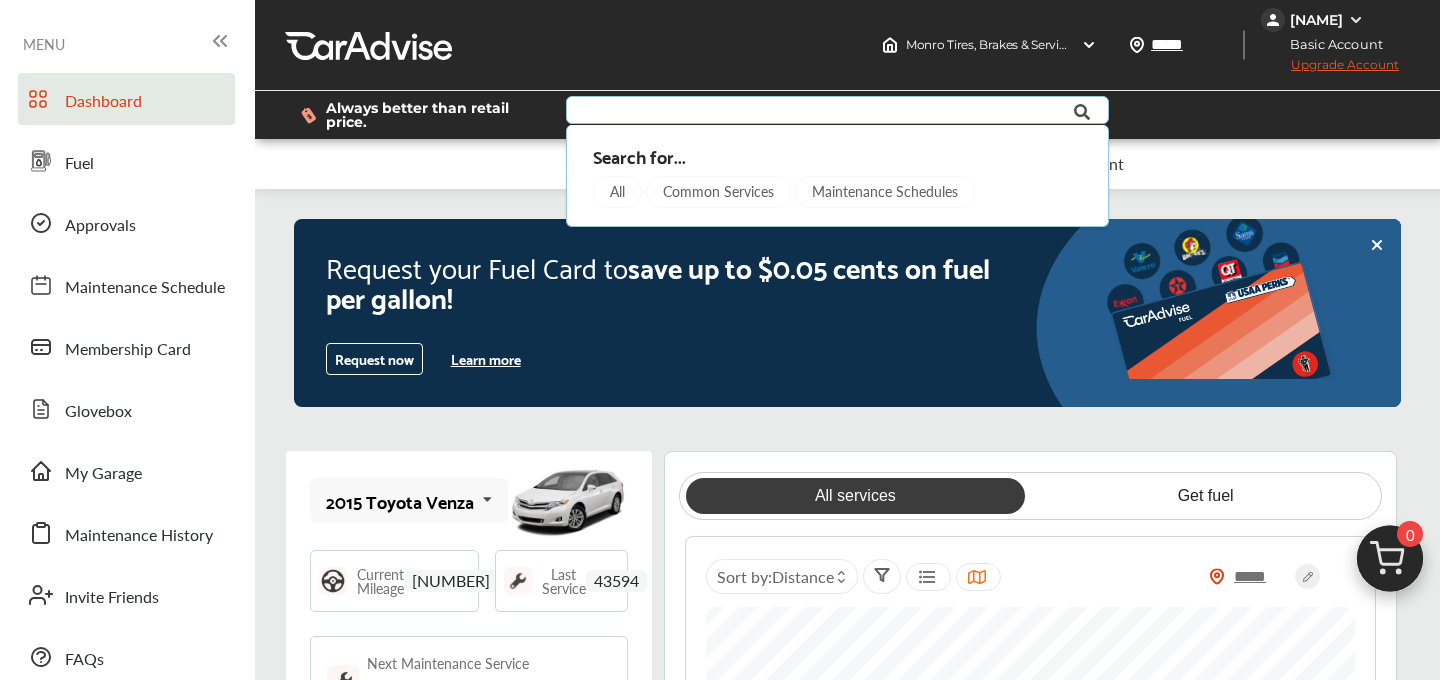 click at bounding box center [822, 112] 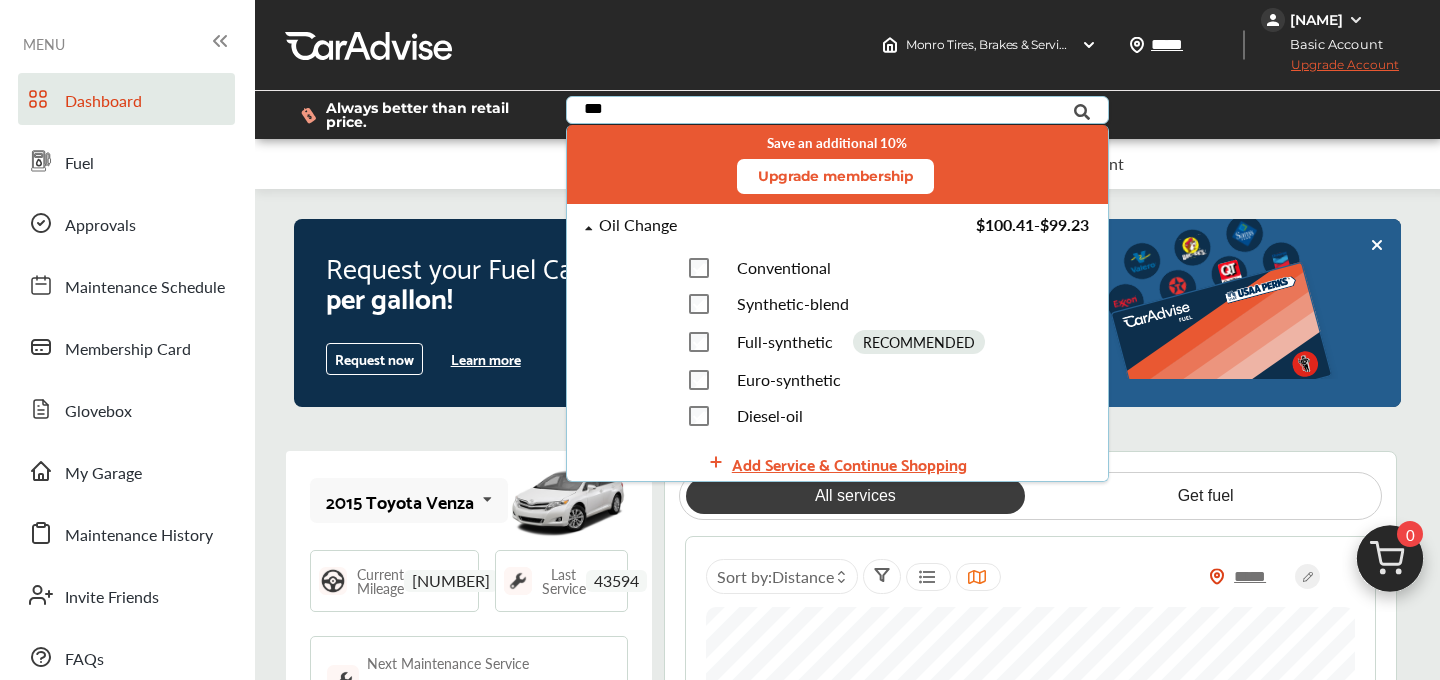 type on "***" 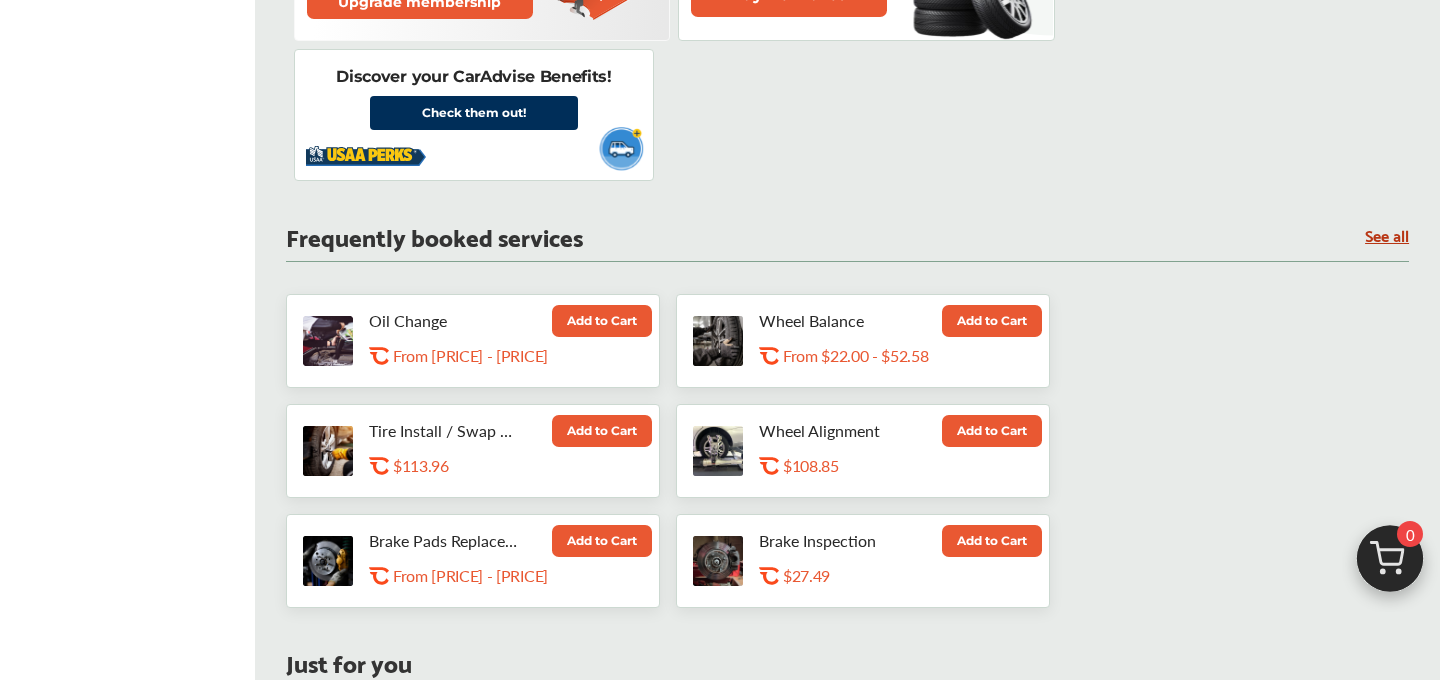 scroll, scrollTop: 1159, scrollLeft: 0, axis: vertical 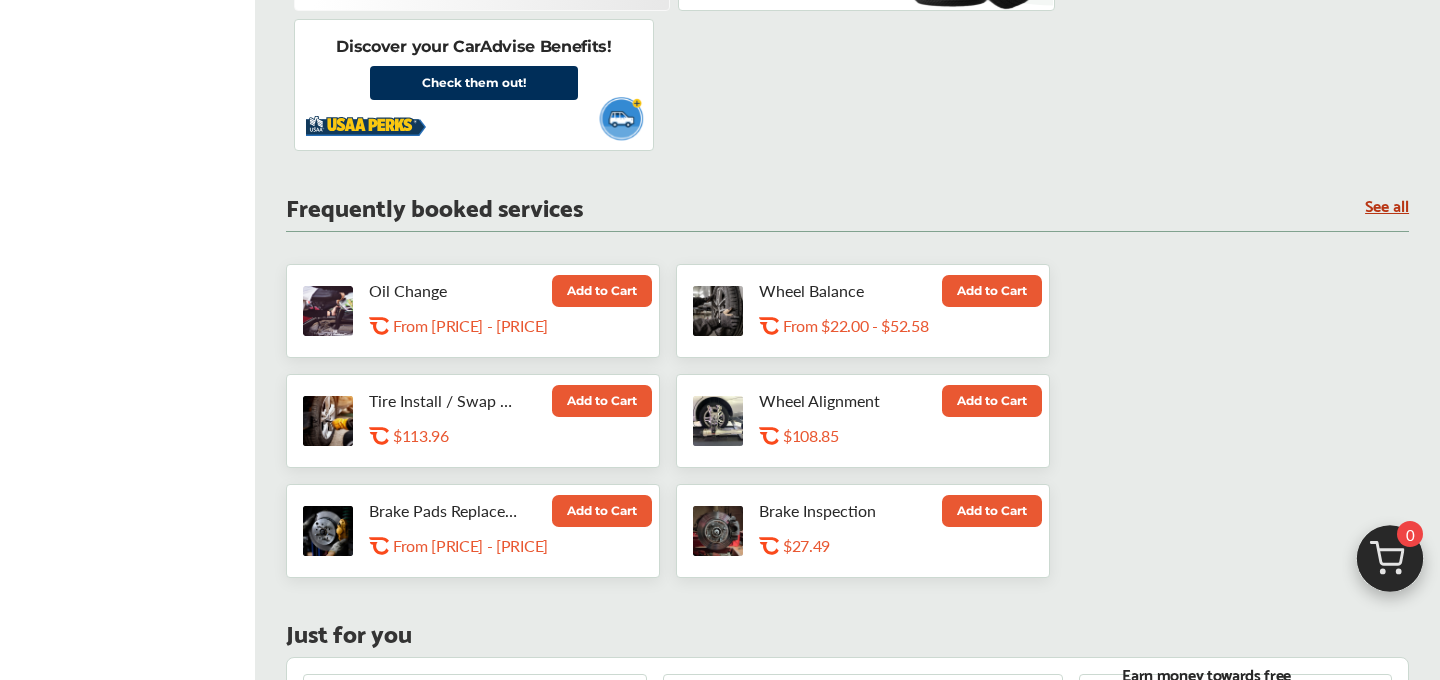 click on "Add to Cart" at bounding box center [602, 291] 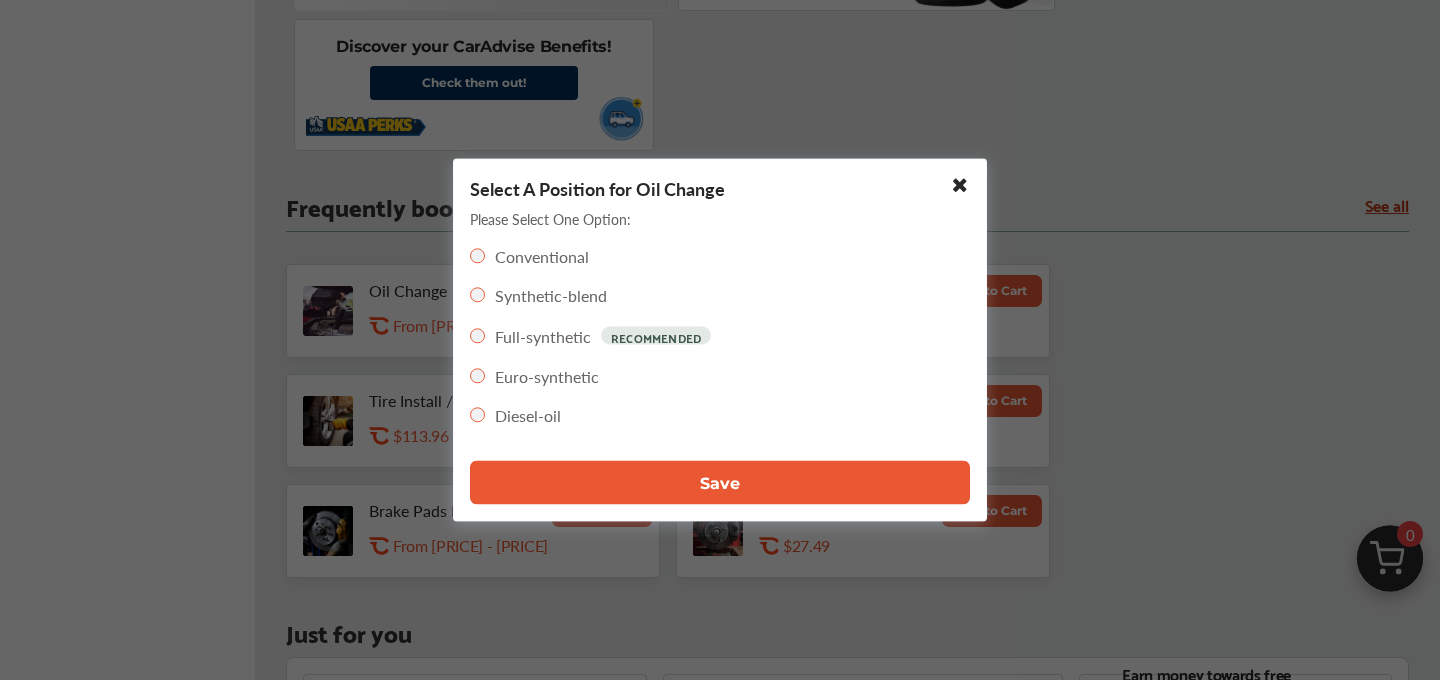 click on "Save" at bounding box center [720, 483] 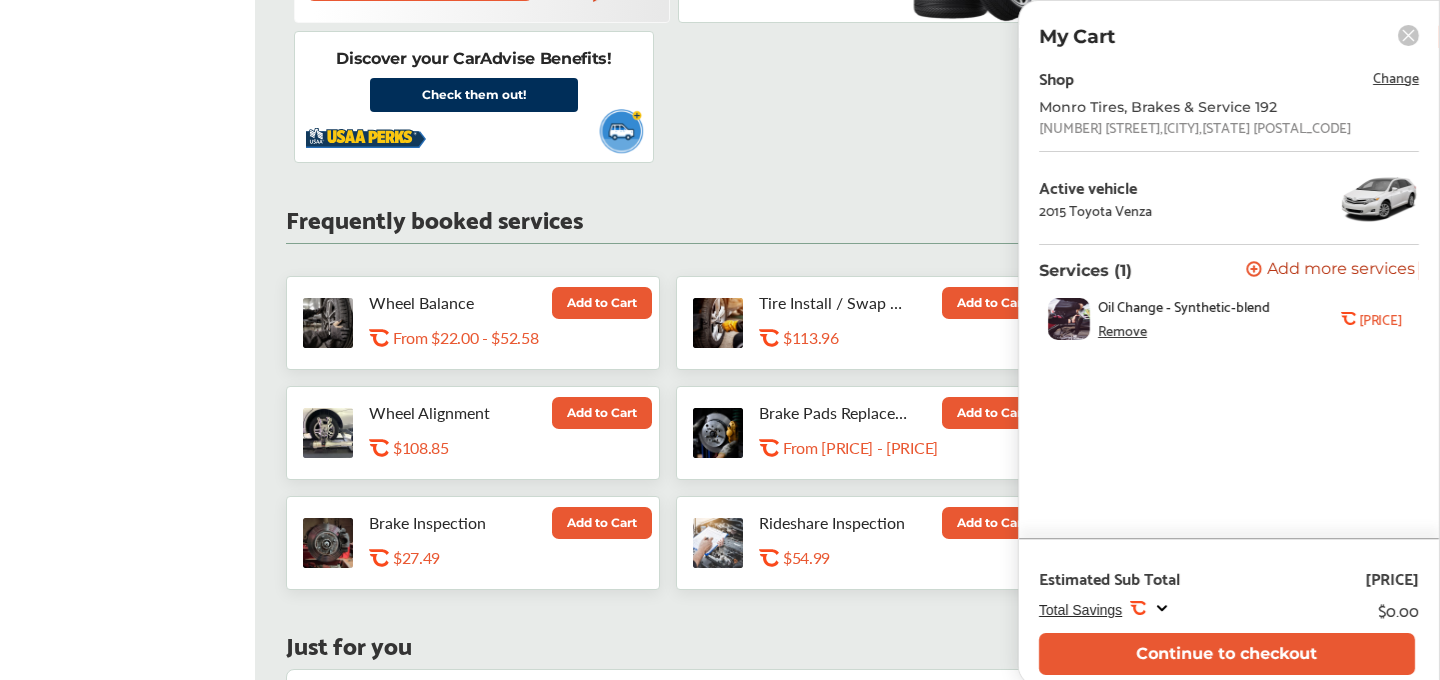 click on "Change" at bounding box center [1396, 76] 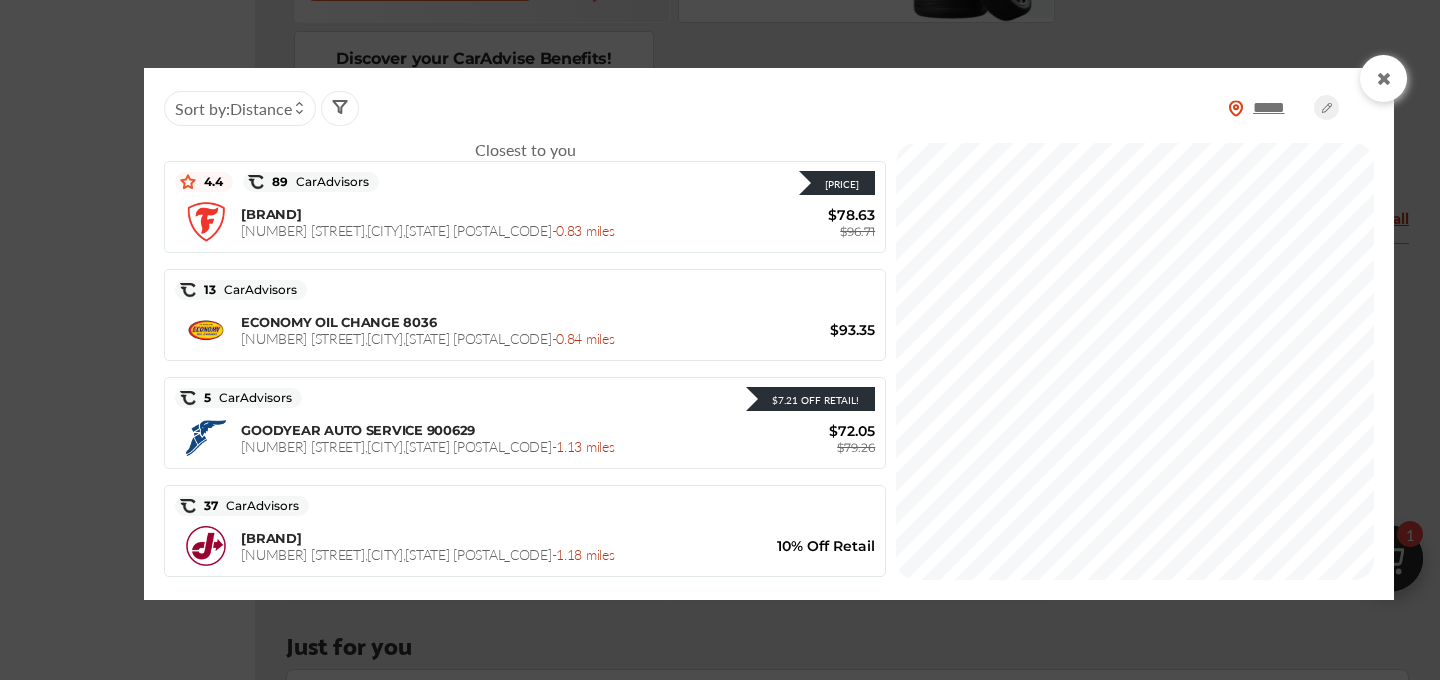 click 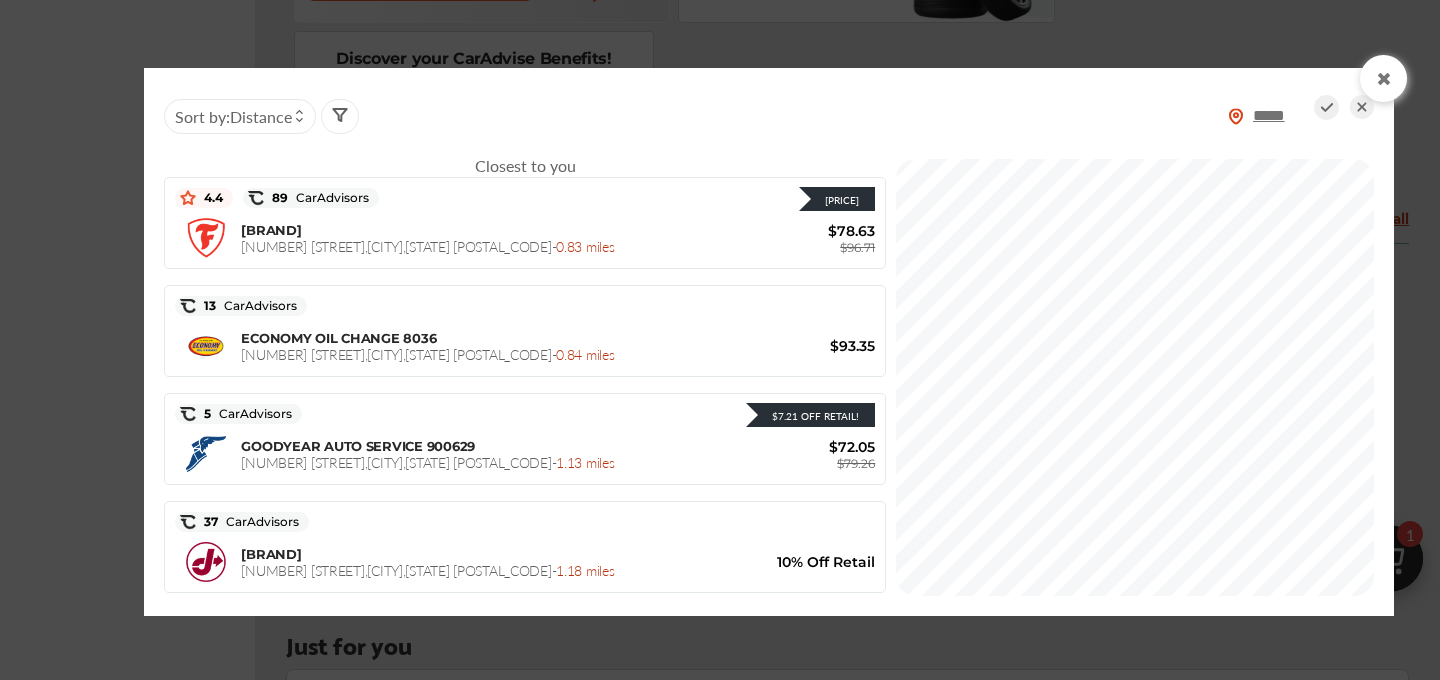 click 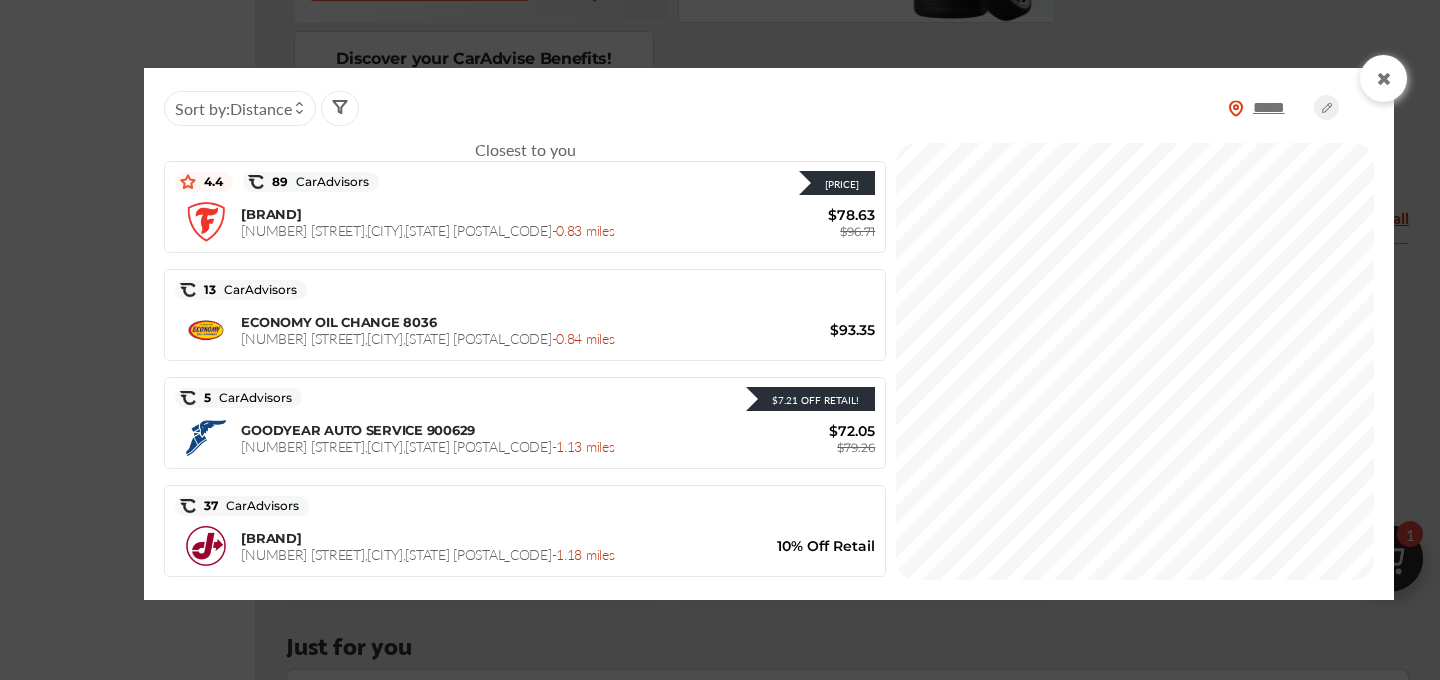 click on "*****
Sort by :  Distance" at bounding box center (769, 108) 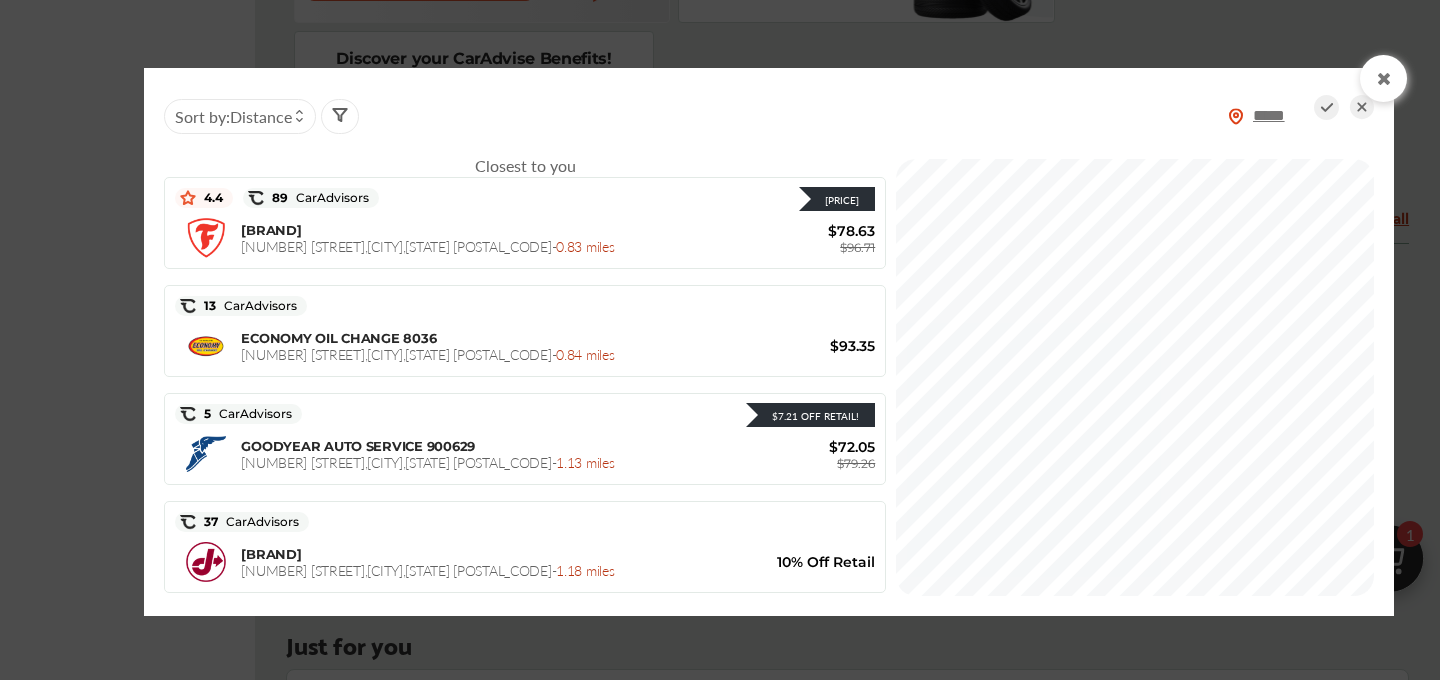 click 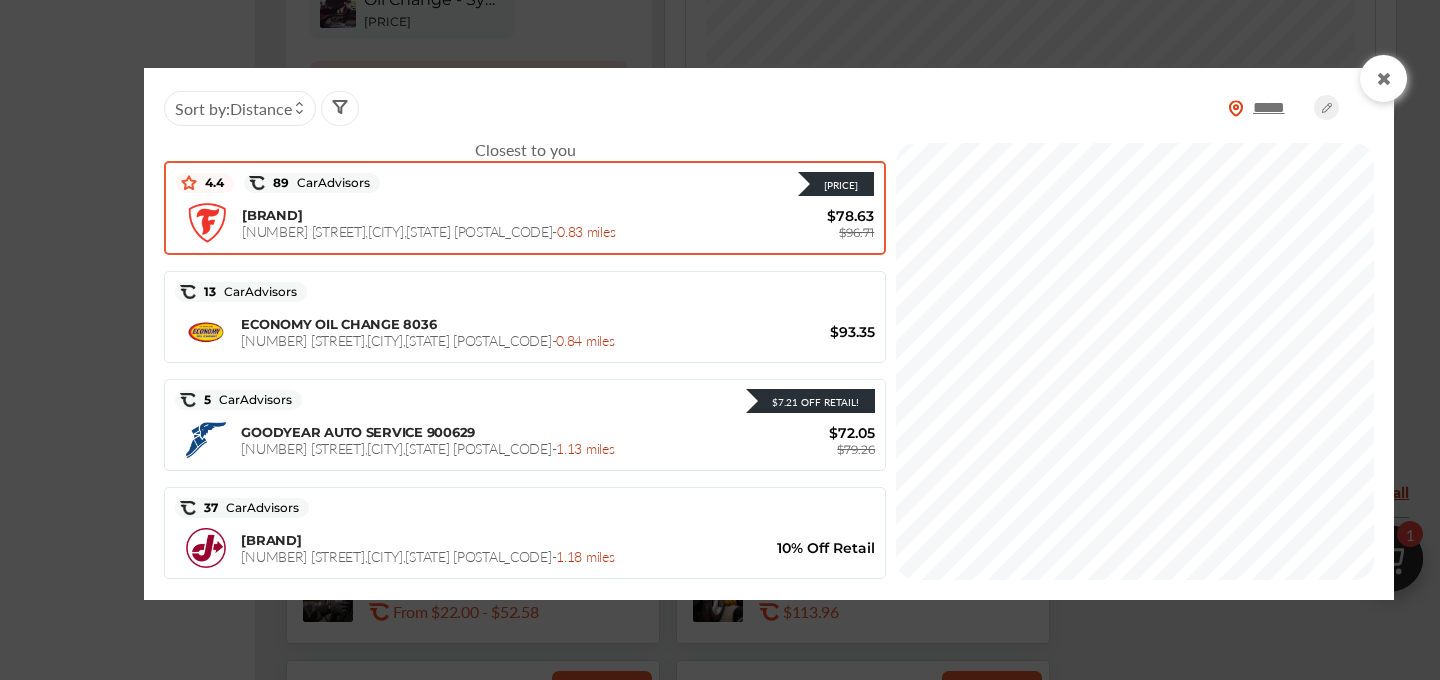 scroll, scrollTop: 883, scrollLeft: 0, axis: vertical 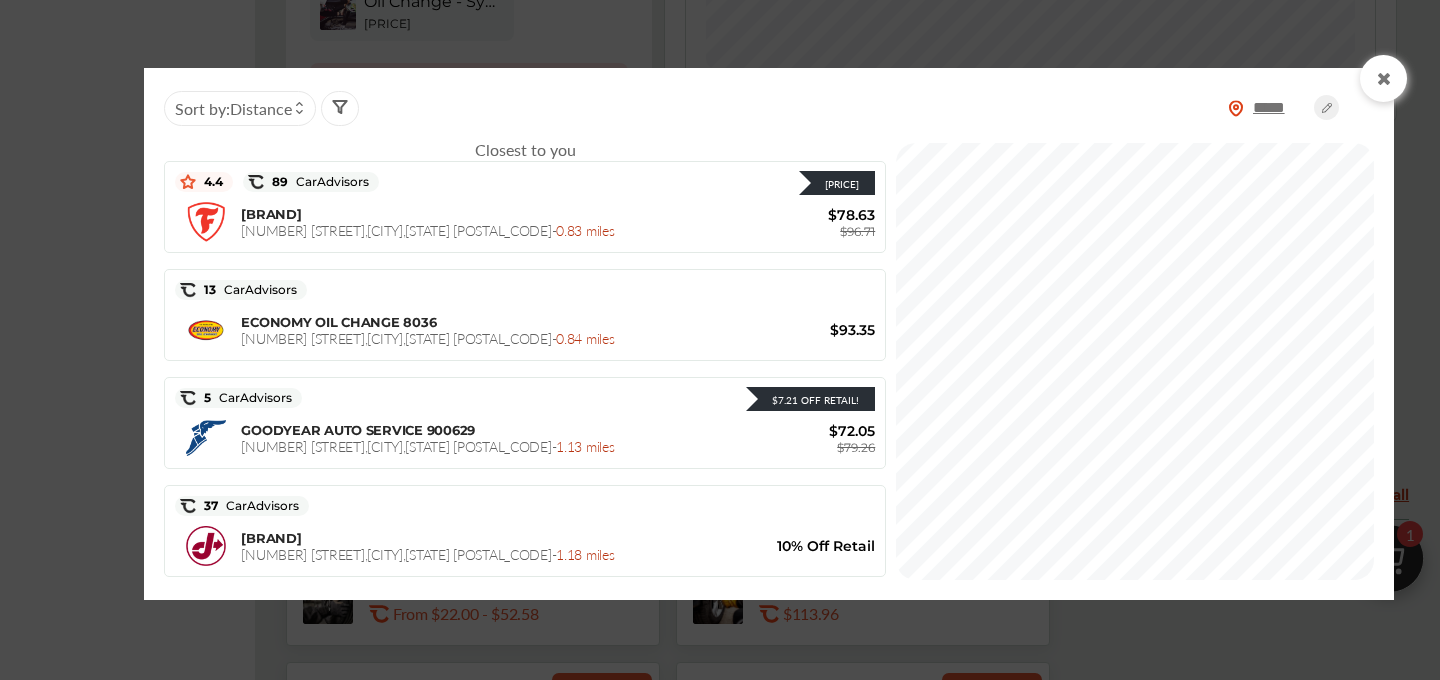 click on "***** Sort by : Distance Closest to you $18.08 Off Retail! 4.4 89 CarAdvisors $18.08 Off Retail! FIRESTONE COMPLETE AUTO CARE 9423 327 HARTFORD TPKE , Vernon , CT 06066 - 0.83 miles $78.63 $96.71 13 CarAdvisors ECONOMY OIL CHANGE 8036 315 Hartford Turnpike , Vernon , CT 06066 - 0.84 miles $93.35 $7.21 Off Retail! 5 CarAdvisors $7.21 Off Retail! GOODYEAR AUTO SERVICE 900629 378 KELLY RD , VERNON ROCKVILLE , CT 06066 - 1.13 miles $72.05 $79.26 37 CarAdvisors JIFFY LUBE 776 111 TALCOTTVILLE RD , Vernon Rockville , CT 06066 - 1.18 miles 10% Off Retail $9.42 Off Retail! 5.0 20 CarAdvisors $9.42 Off Retail! VALVOLINE 371 Talcottville Road , Vernon , CT 06066 - 1.74 miles $94.24 $103.66 $13.08 Off Retail! 5.0 37 CarAdvisors $13.08 Off Retail! MONRO TIRES, BRAKES & SERVICE 192 548 Talcottville Road , Vernon , CT 06066 - 2.31 miles $72.69 $85.77 5.0 71 CarAdvisors ECONOMY OIL CHANGE 8035 315 Broad St. , Manchester , [CITY]" at bounding box center [720, 340] 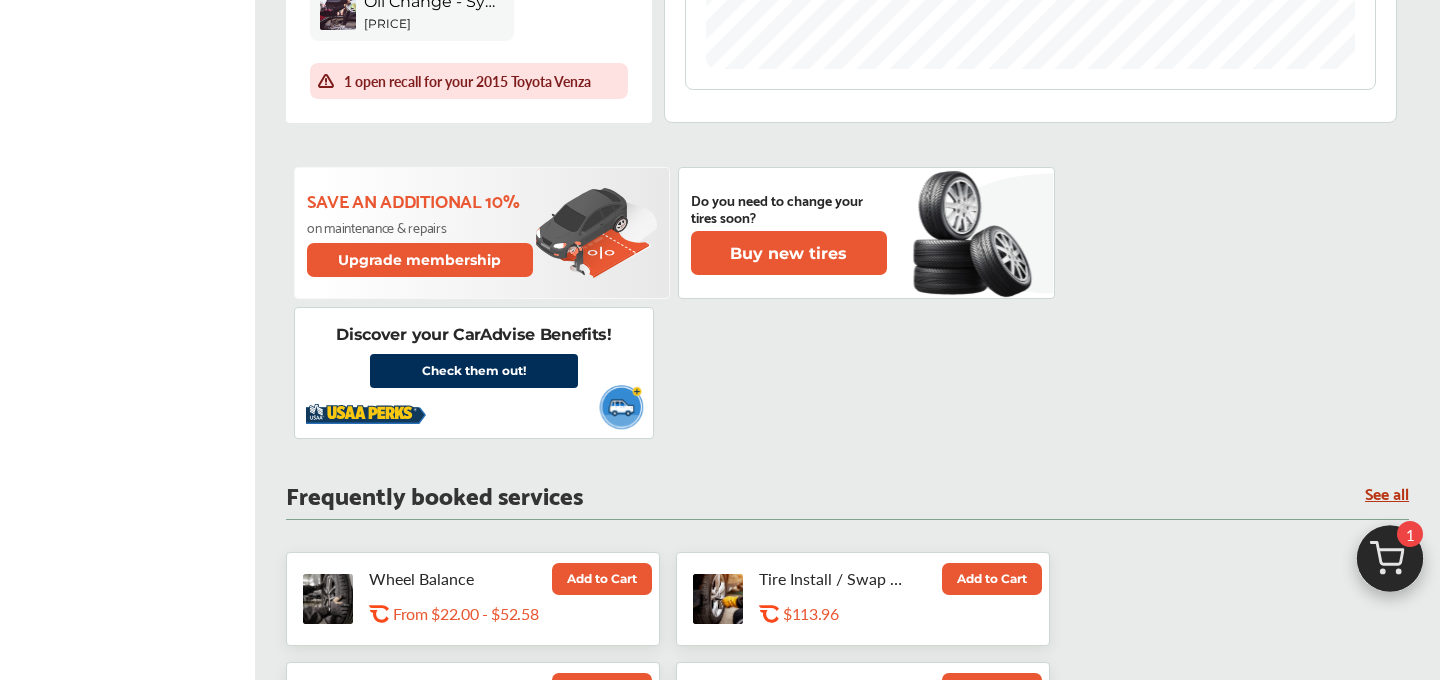 click on "*****
Sort by :  Distance" at bounding box center (1030, -129) 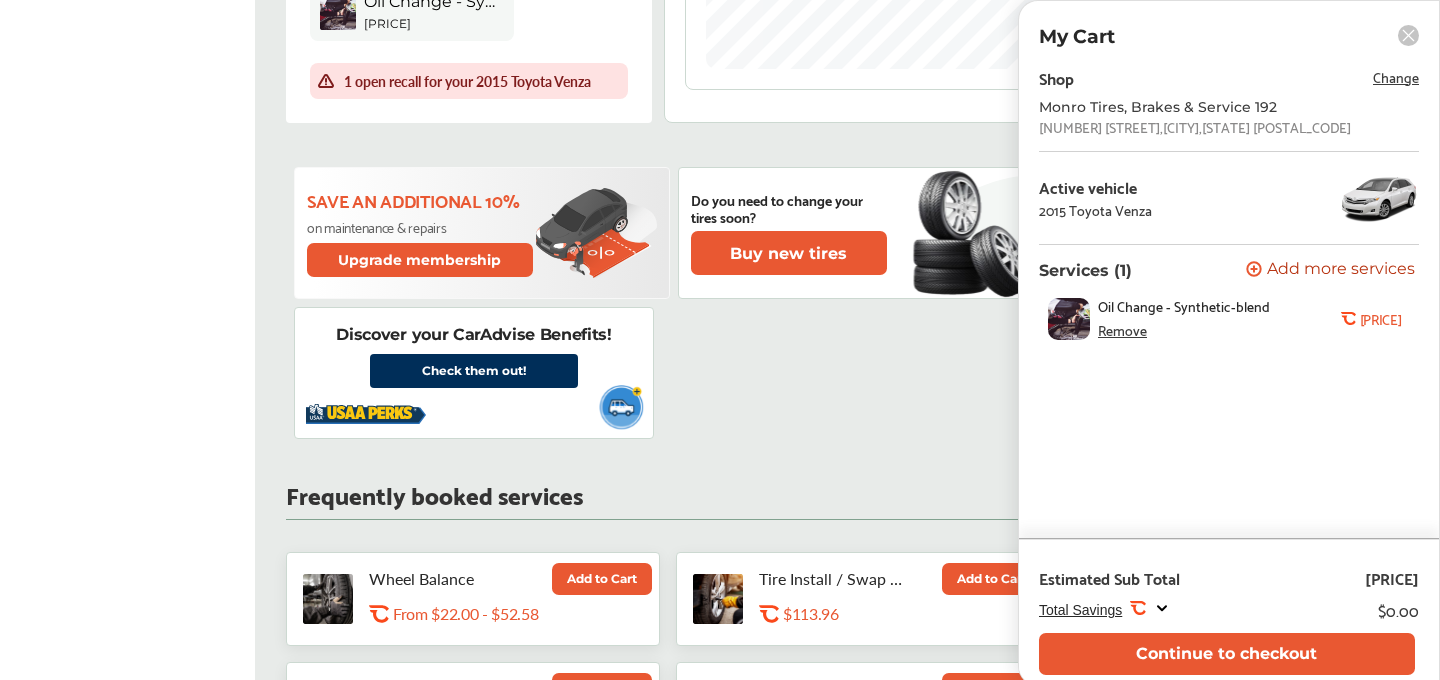 click on "Save an additional 10% on maintenance & repairs Upgrade membership Do you need to change your tires soon? Buy new tires Discover your CarAdvise Benefits! Check them out! 2015 Toyota Venza 2015 Toyota Venza 2017 Honda Ridgeline Current Mileage [NUMBER] Last Service [NUMBER] Next Maintenance Service at [NUMBER] mi on [DATE] Finish Booking Your Appointment Selected Services Oil Change - Synthetic-blend $72.69 My Cart Shop Change Monro Tires, Brakes & Service 192 548 Talcottville Road , [CITY], [STATE] 06066 Active vehicle 2015 Toyota Venza Services (1) Add a service Add more services Oil Change - Synthetic-blend Remove $72.69 Estimated Sub Total $72.69 Total Savings" at bounding box center [847, 843] 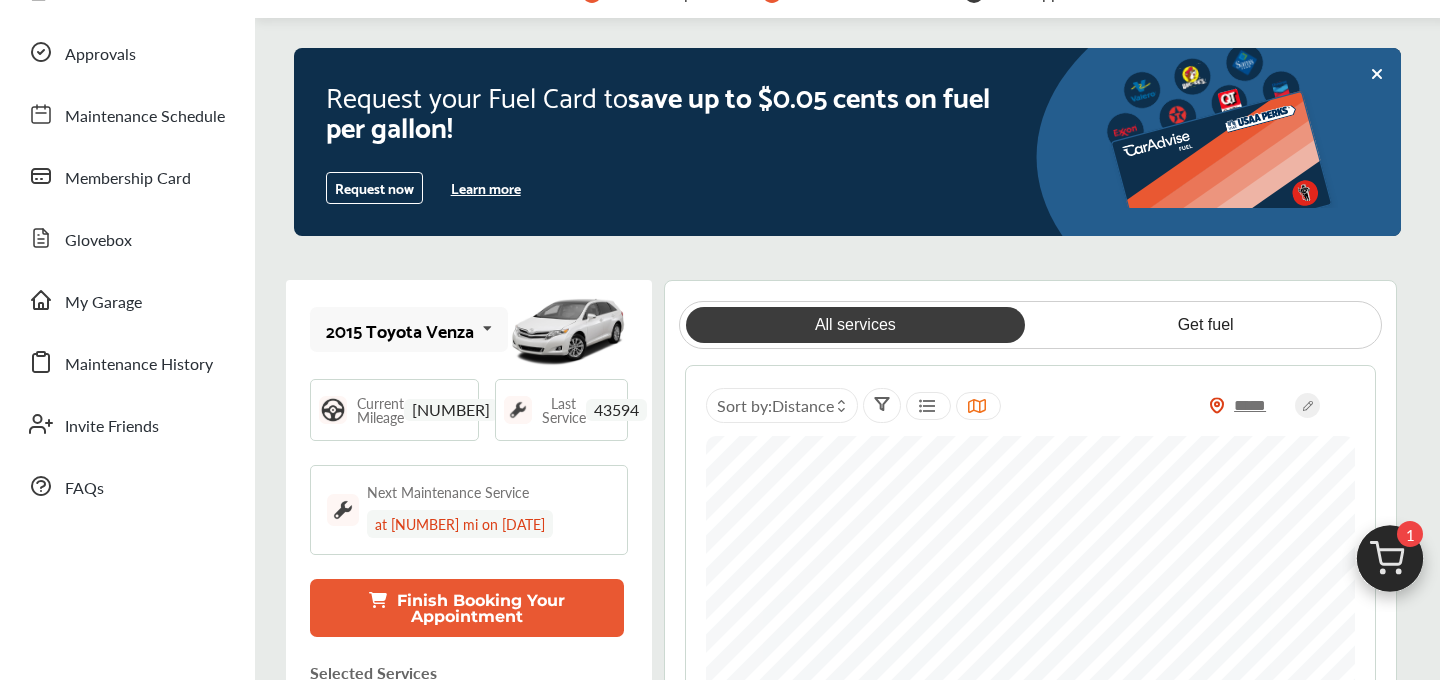 scroll, scrollTop: 0, scrollLeft: 0, axis: both 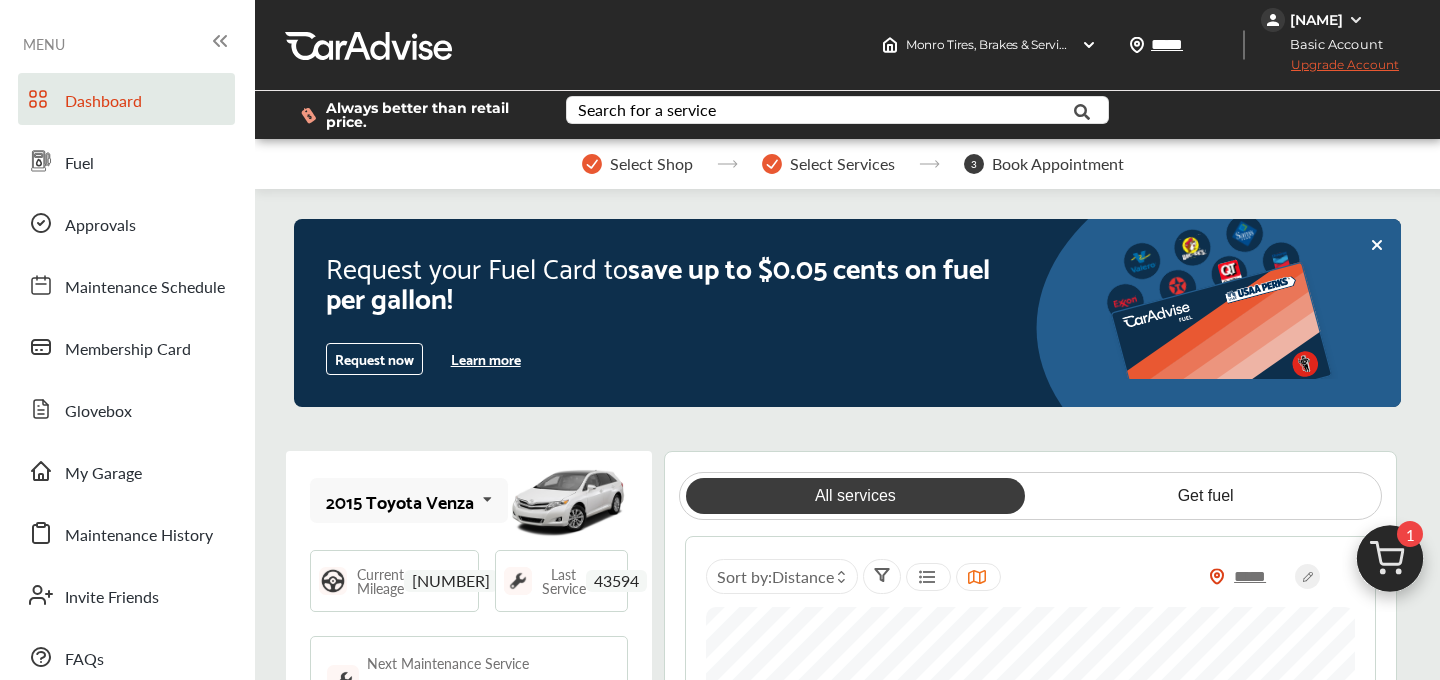 click on "Last Service [NUMBER]" at bounding box center (561, 581) 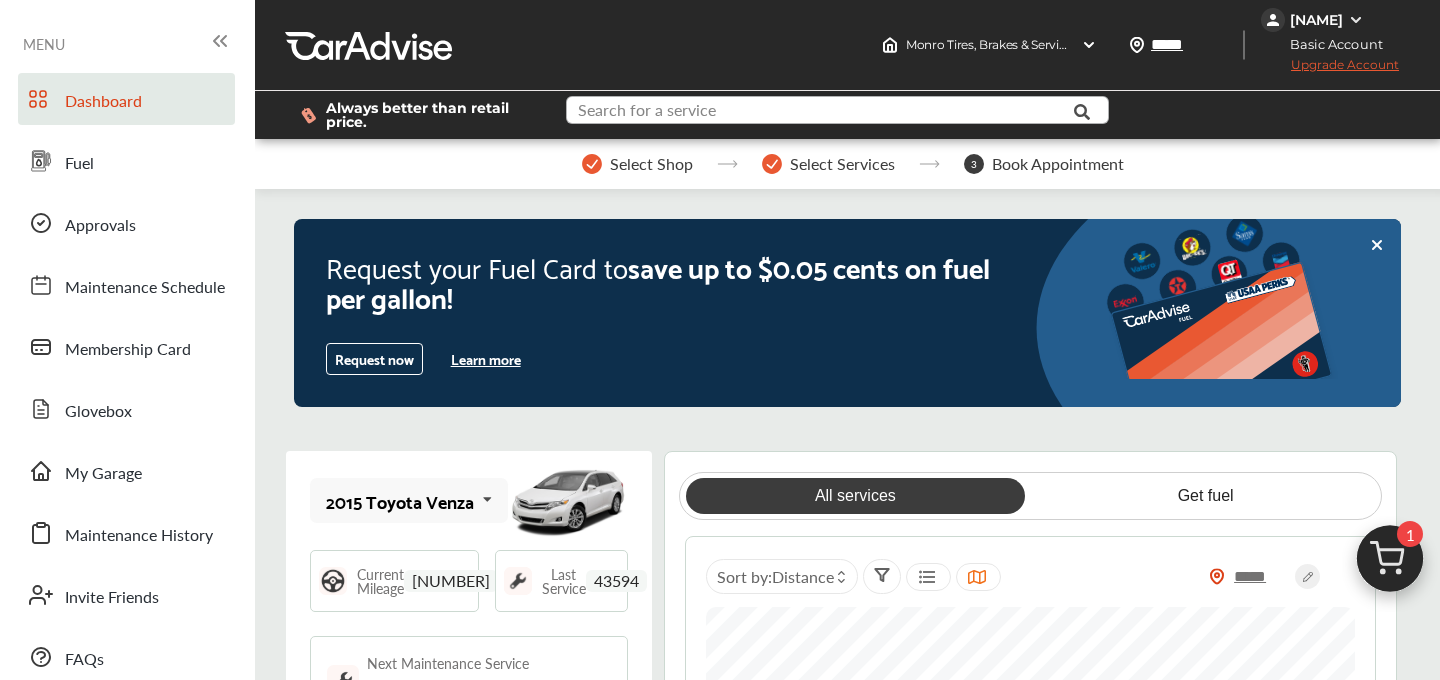 click at bounding box center (822, 112) 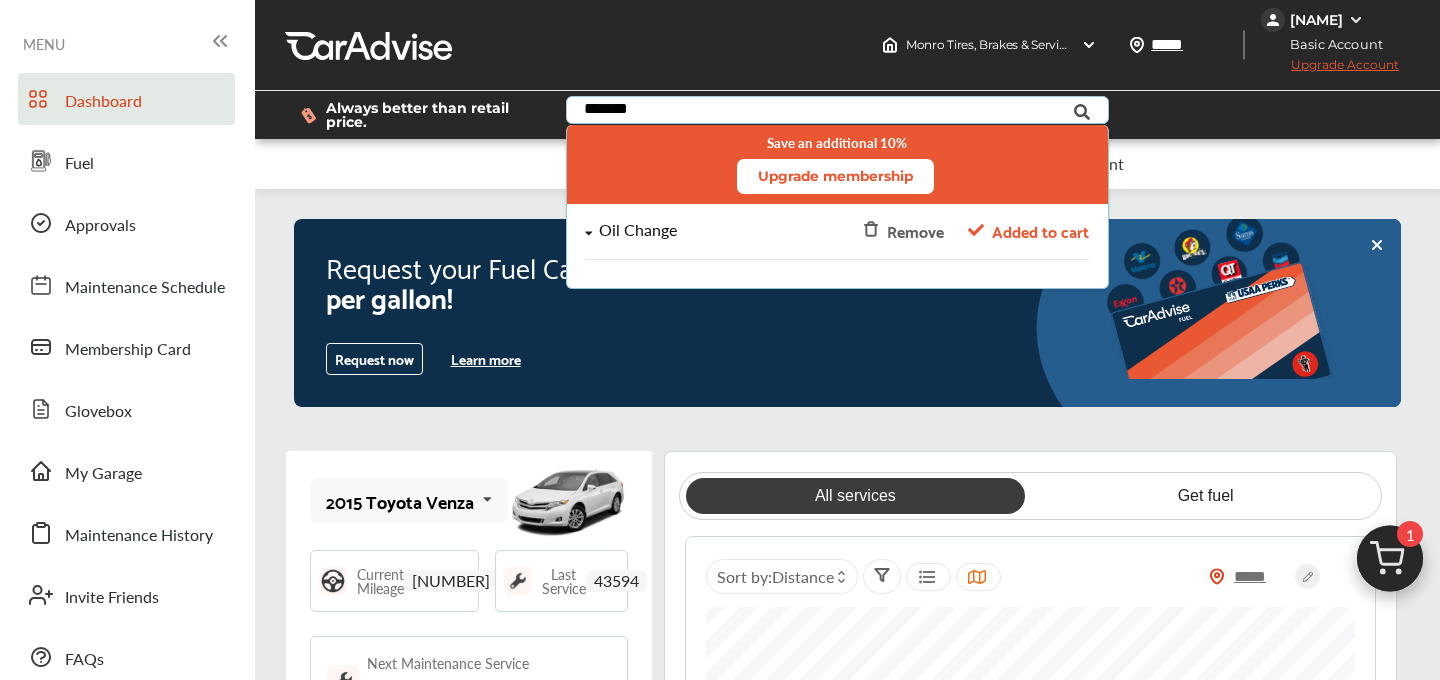 type on "*******" 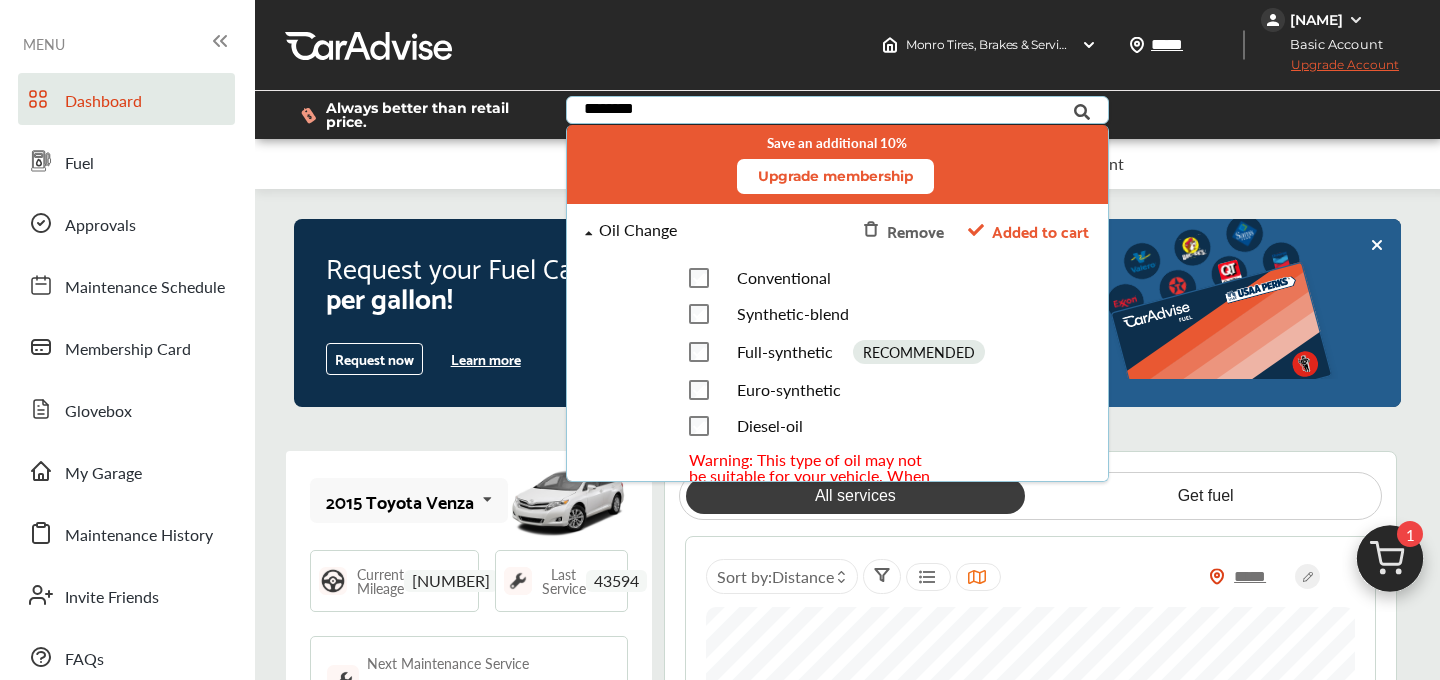 type on "********" 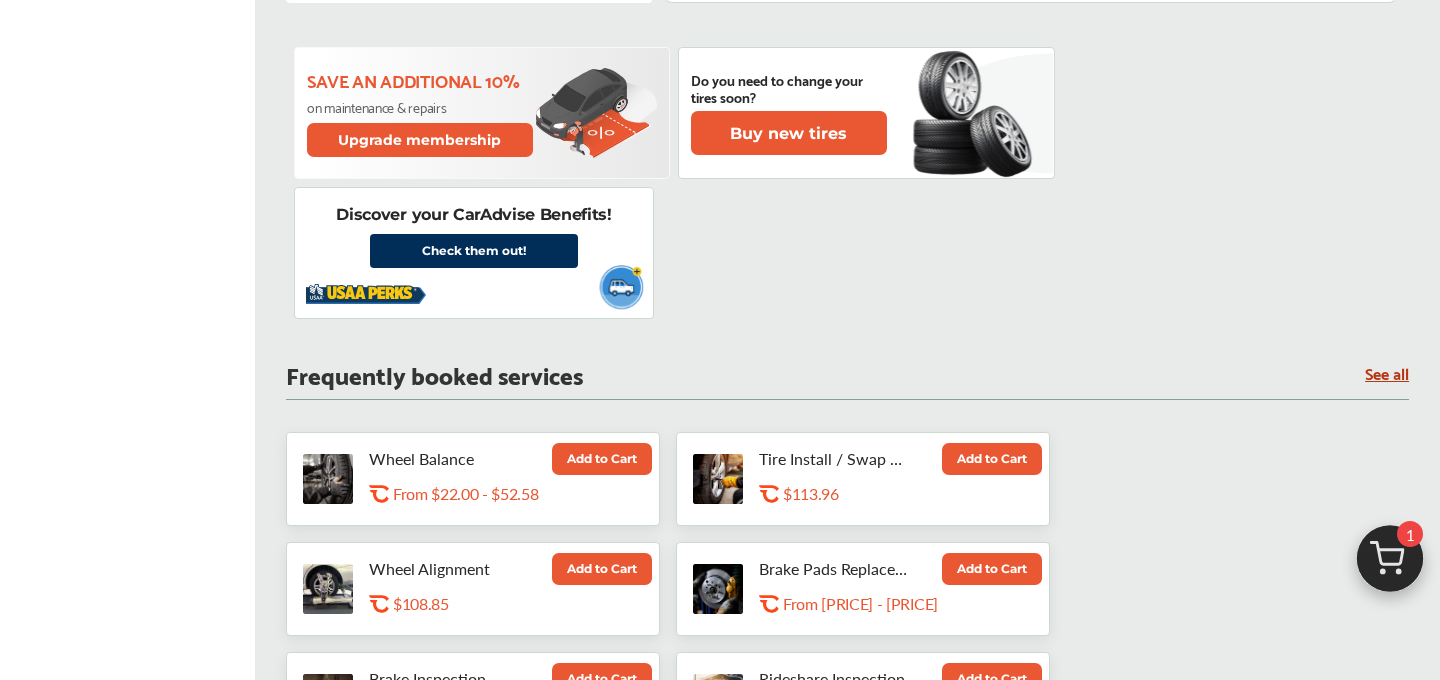 scroll, scrollTop: 937, scrollLeft: 0, axis: vertical 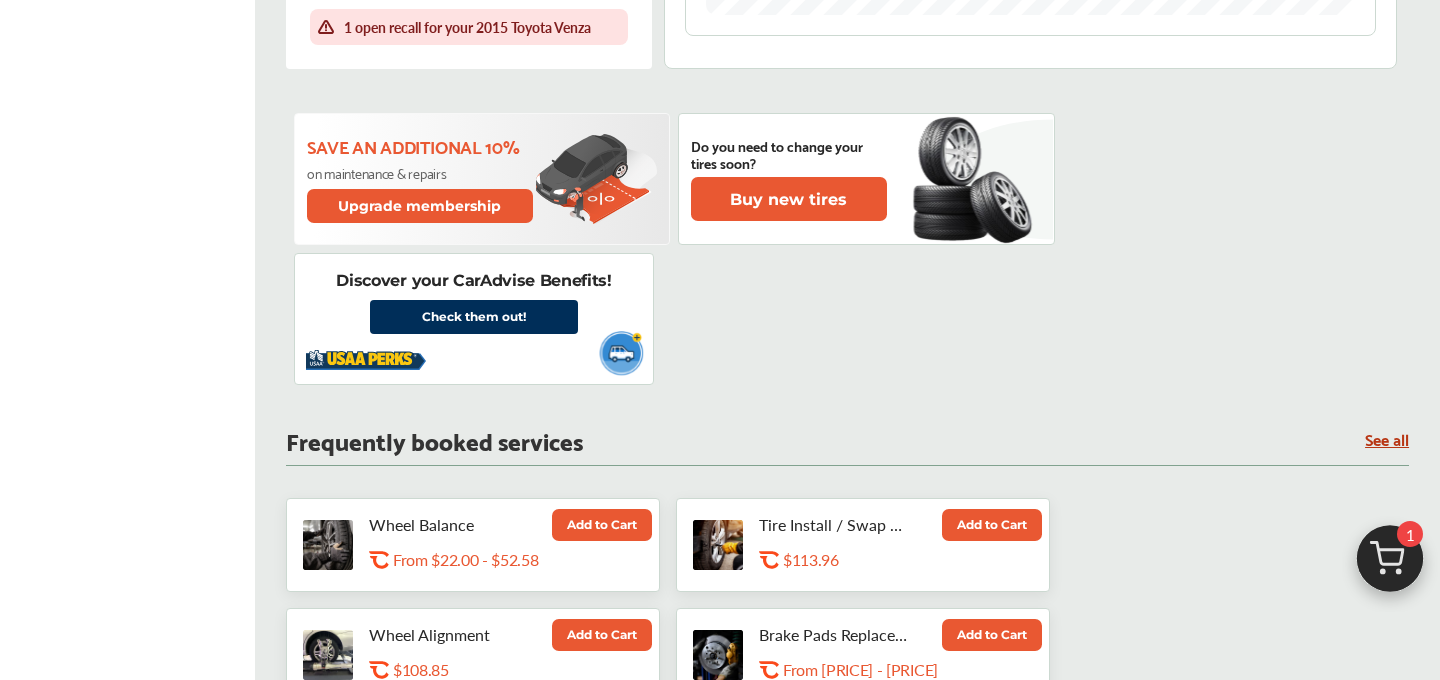 click at bounding box center [1390, 564] 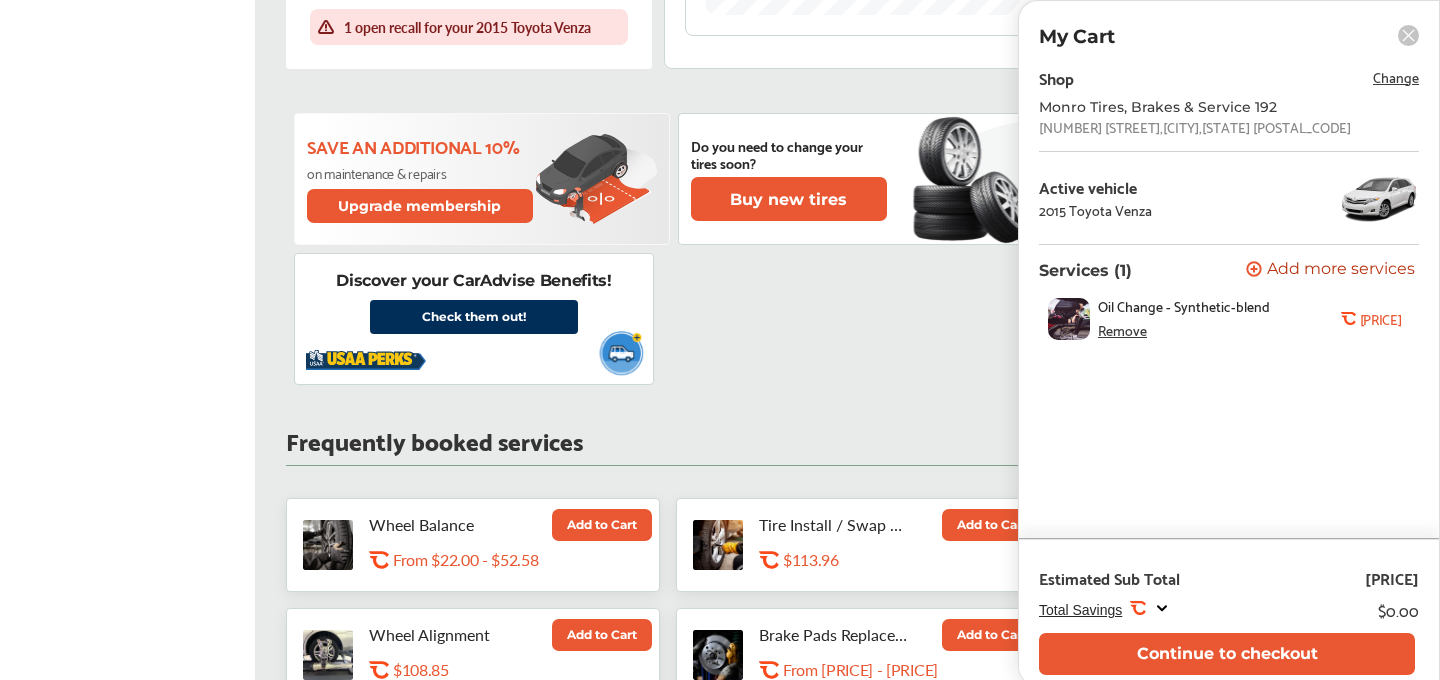 click on "Remove" at bounding box center (1122, 330) 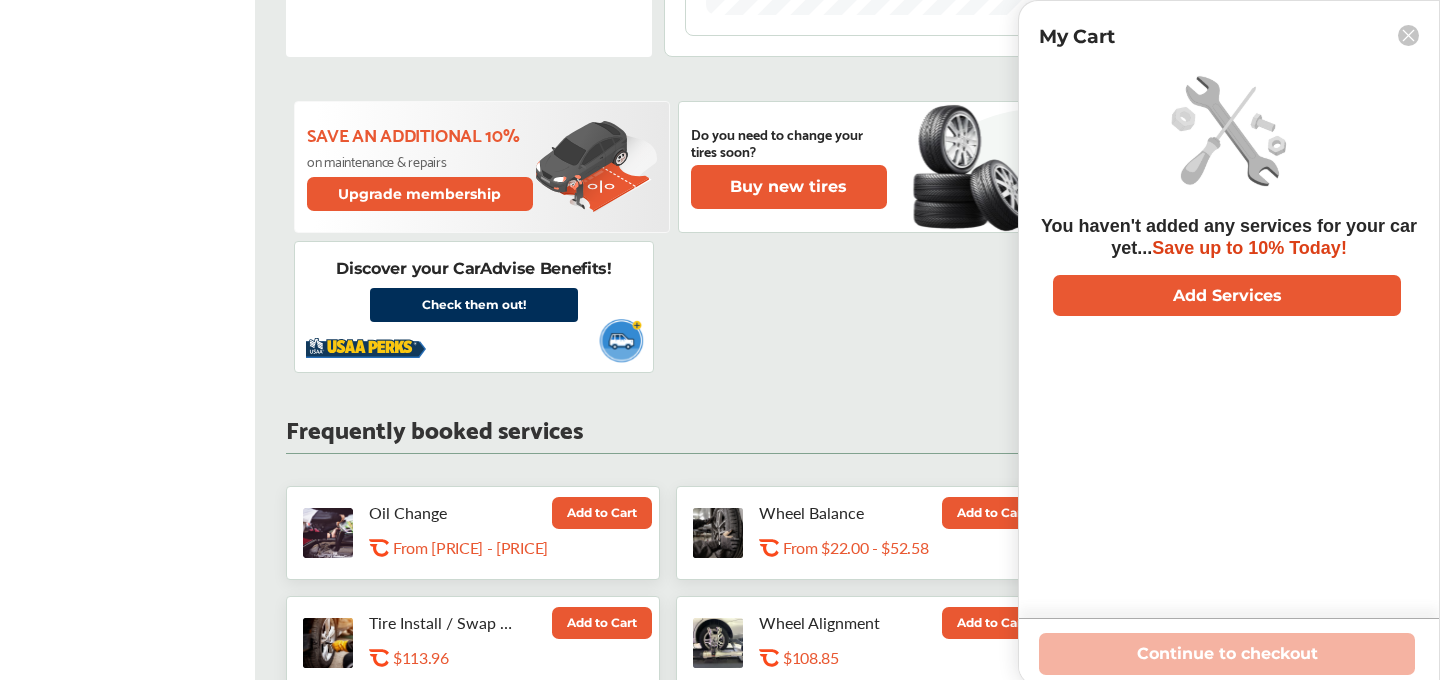 click on "Save an additional 10% on maintenance & repairs Upgrade membership Do you need to change your tires soon? Buy new tires Discover your CarAdvise Benefits! Check them out!" at bounding box center (847, 237) 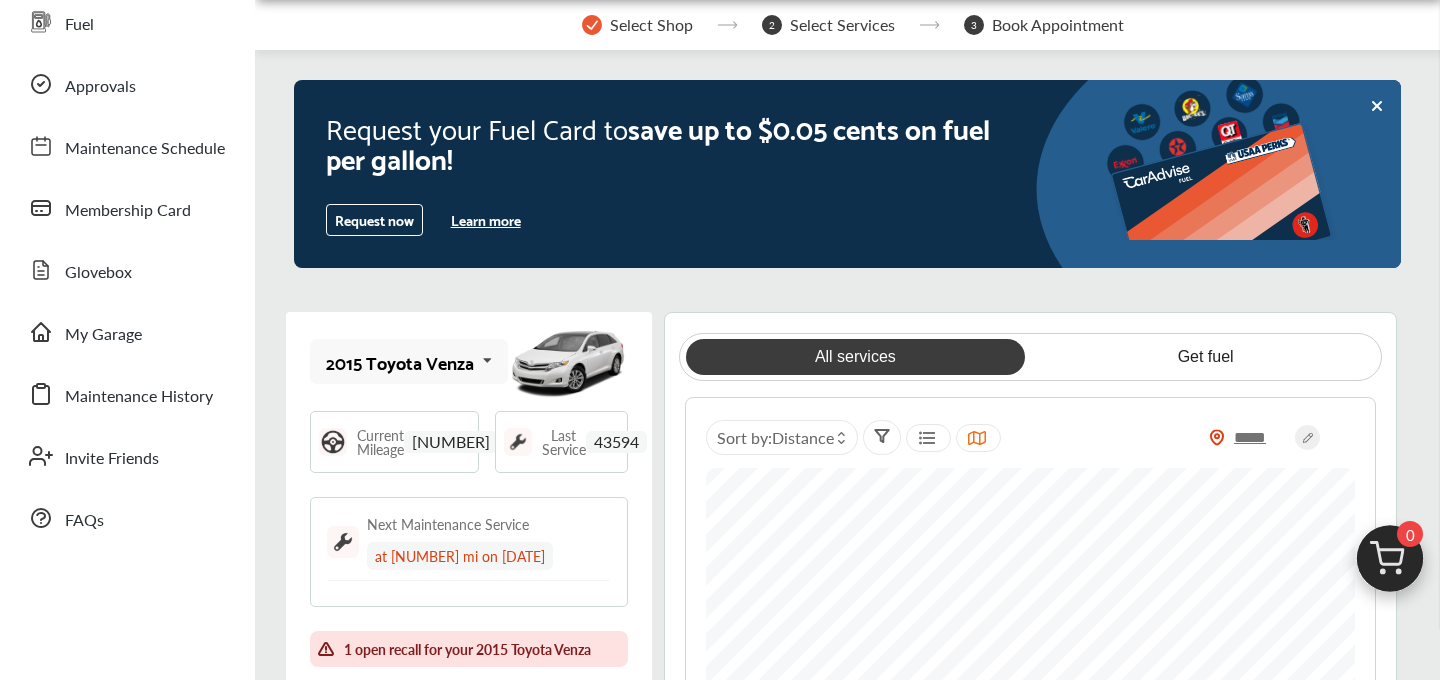 scroll, scrollTop: 0, scrollLeft: 0, axis: both 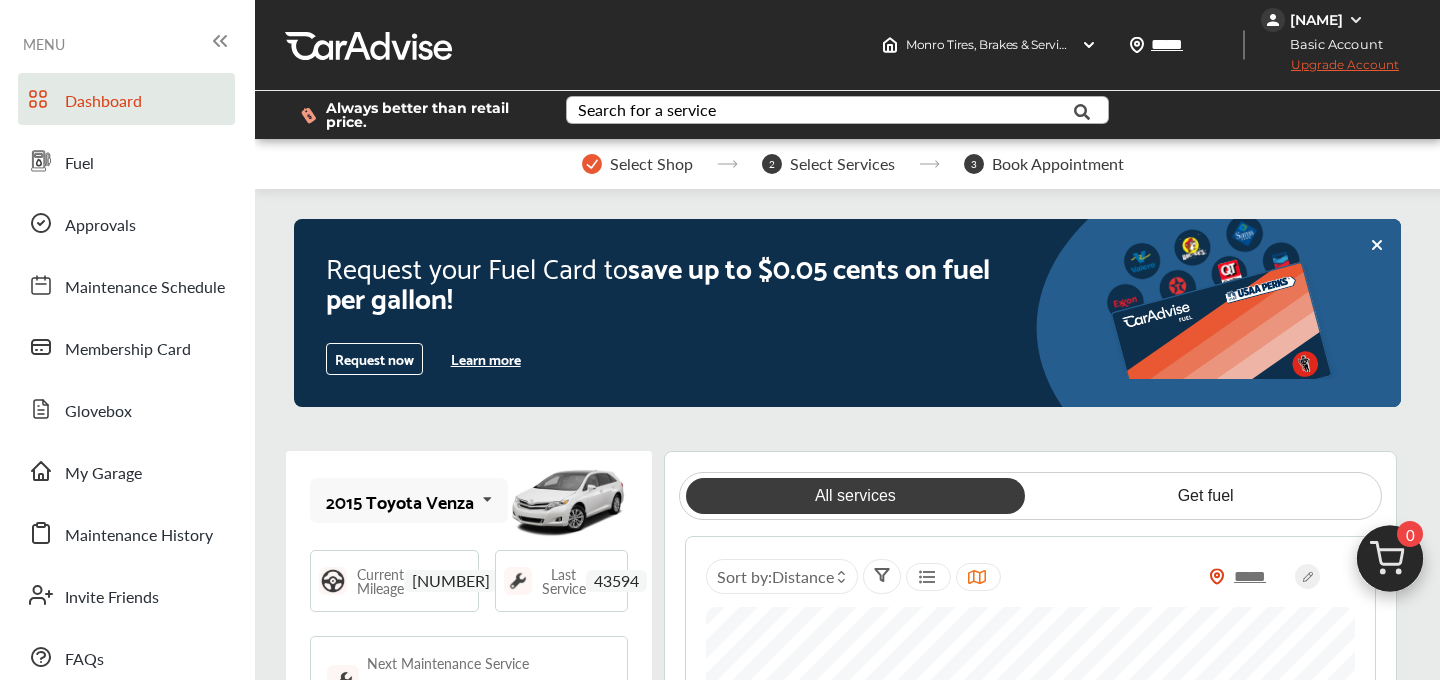 click on "Search for a service" at bounding box center (647, 110) 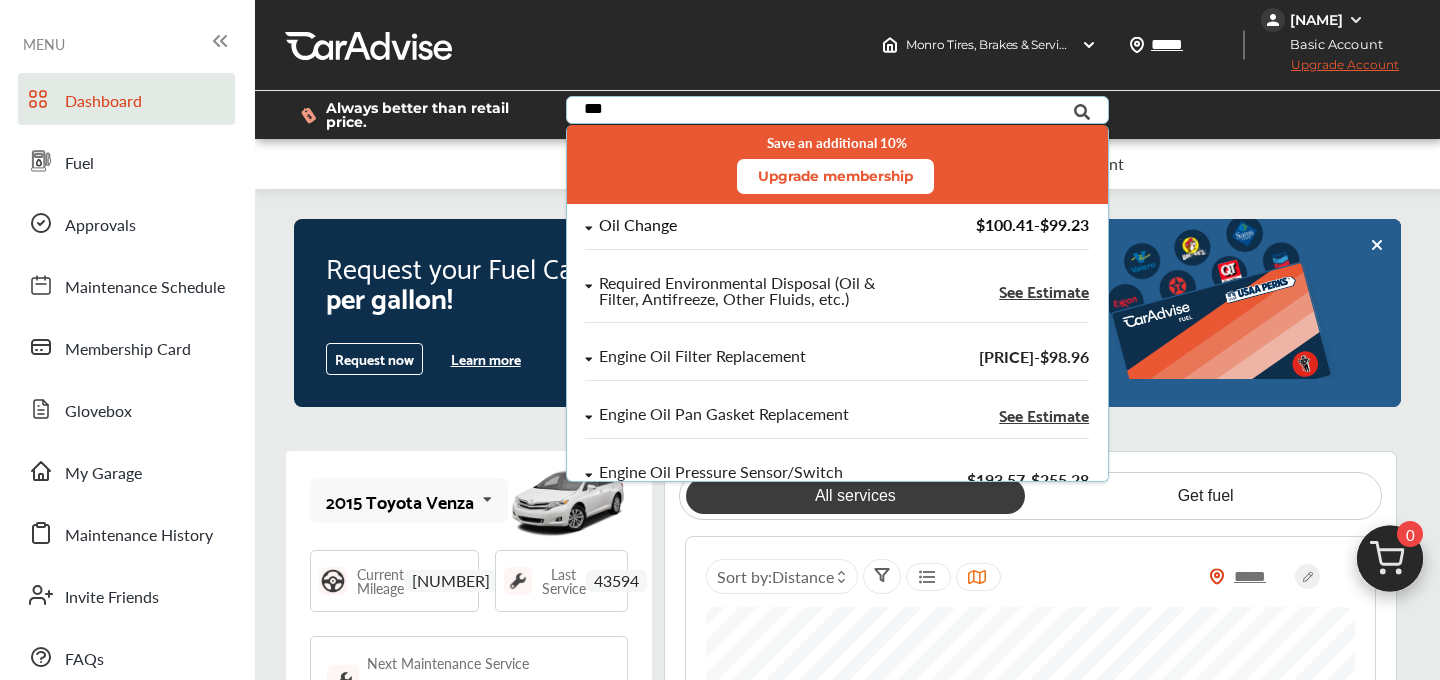 type on "***" 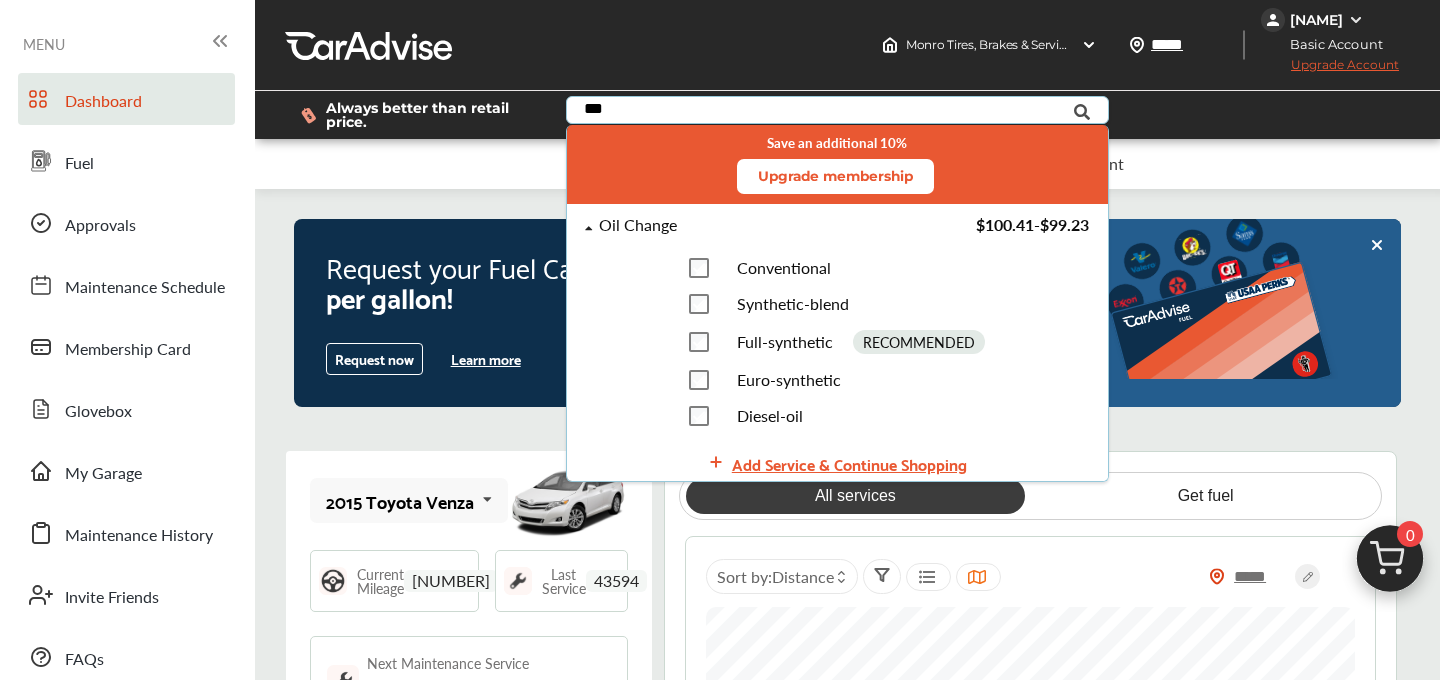 type on "***" 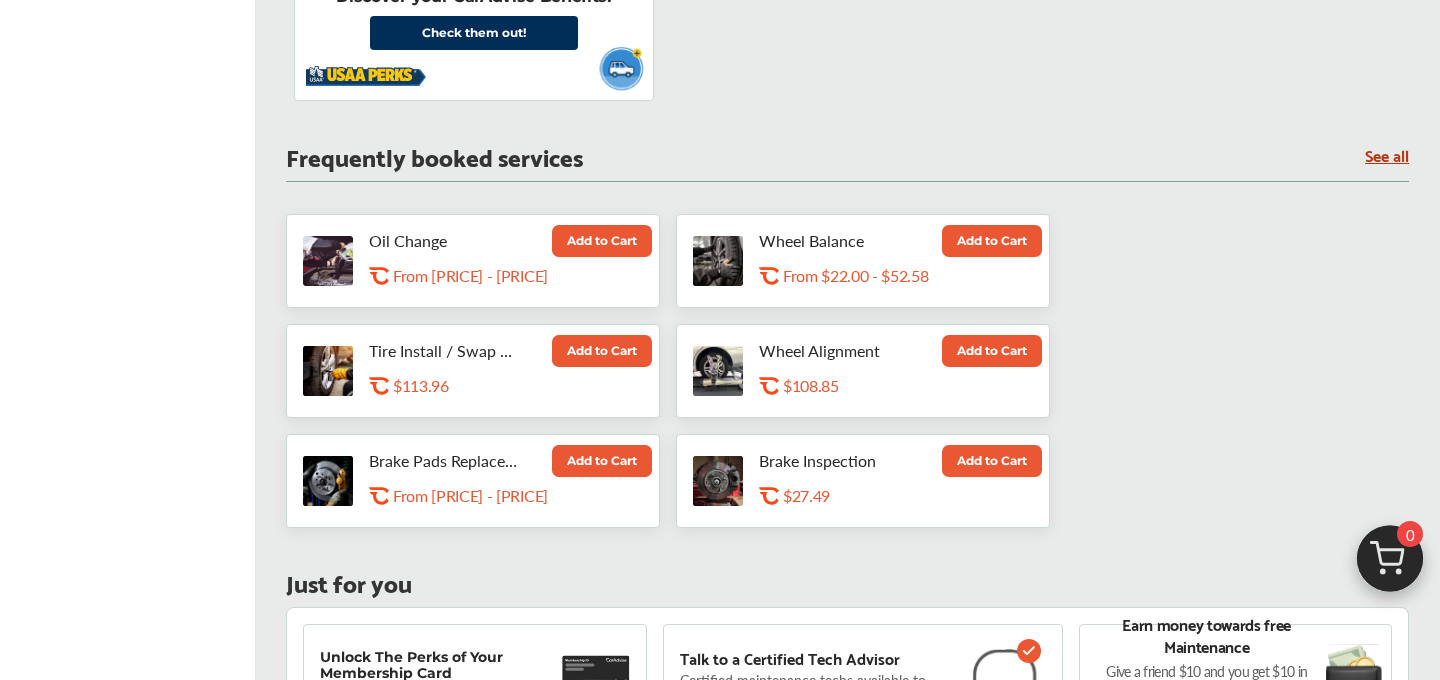scroll, scrollTop: 1208, scrollLeft: 0, axis: vertical 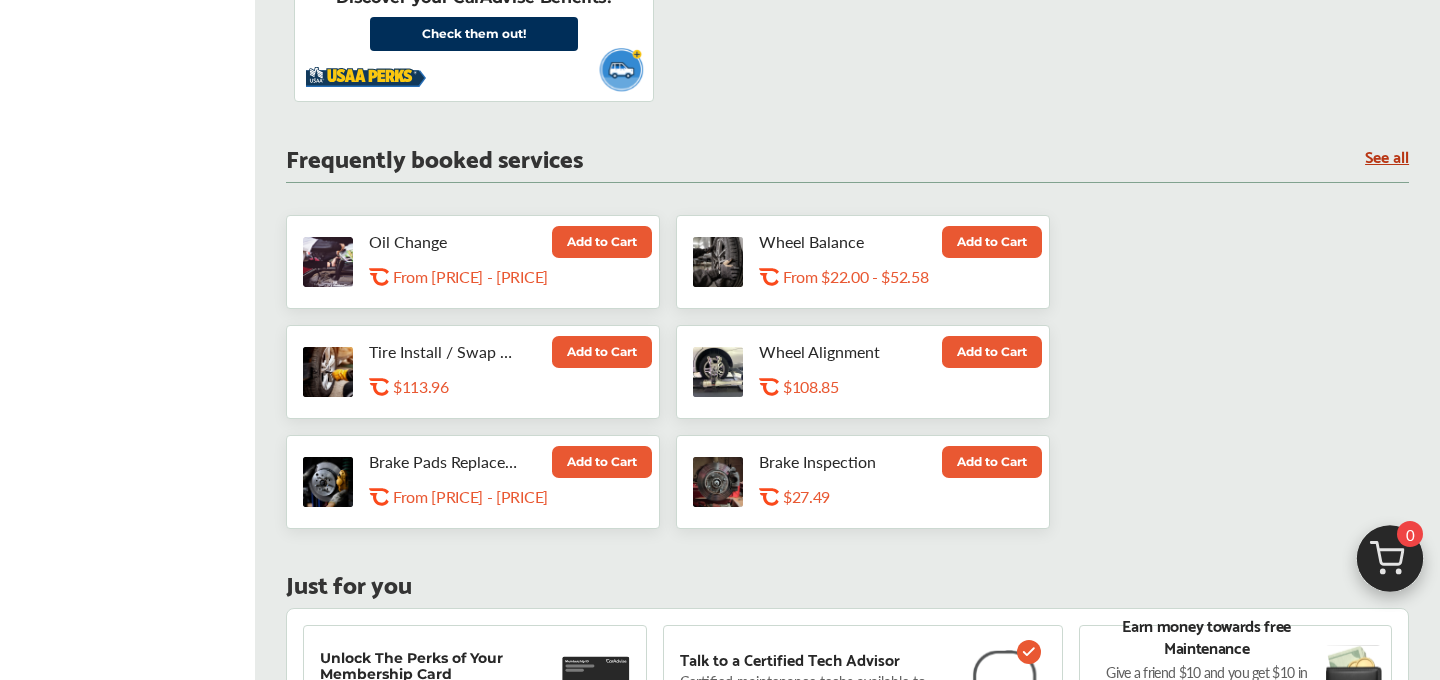 click on "Add to Cart" at bounding box center (602, 242) 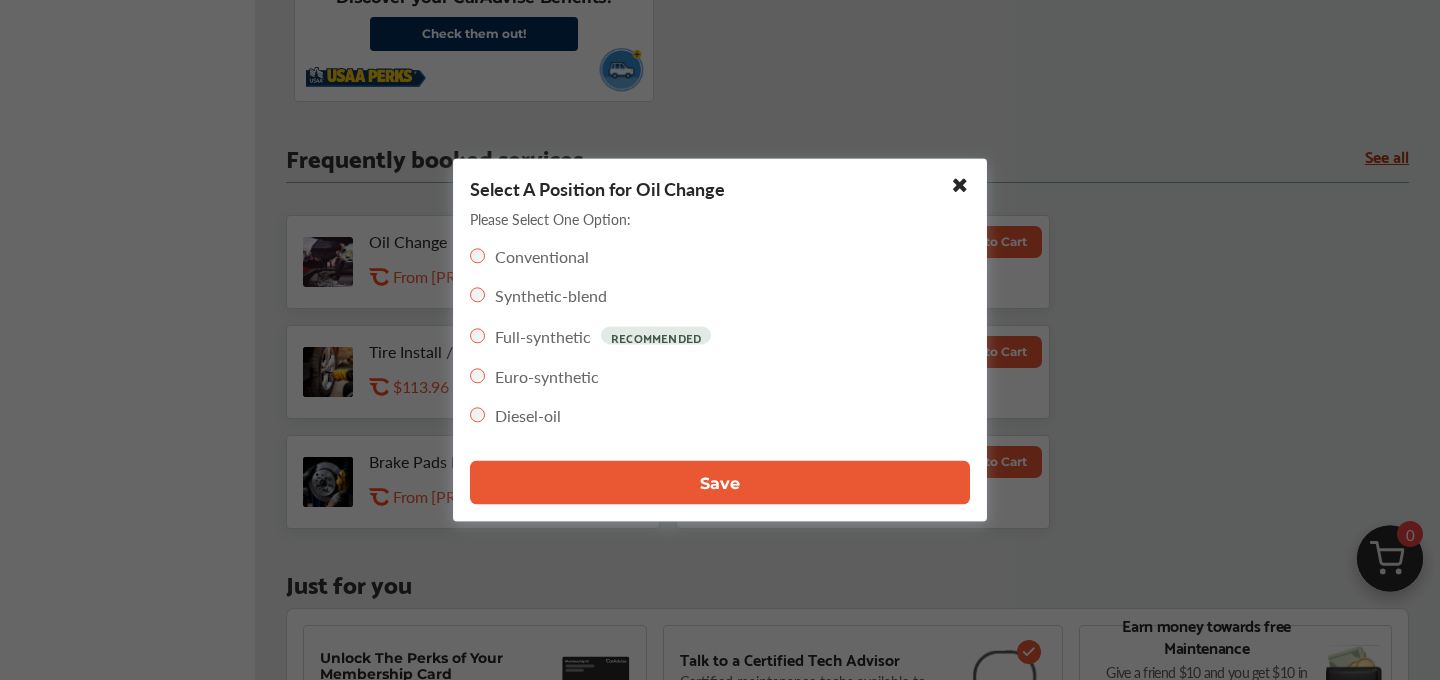 click on "Save" at bounding box center (720, 482) 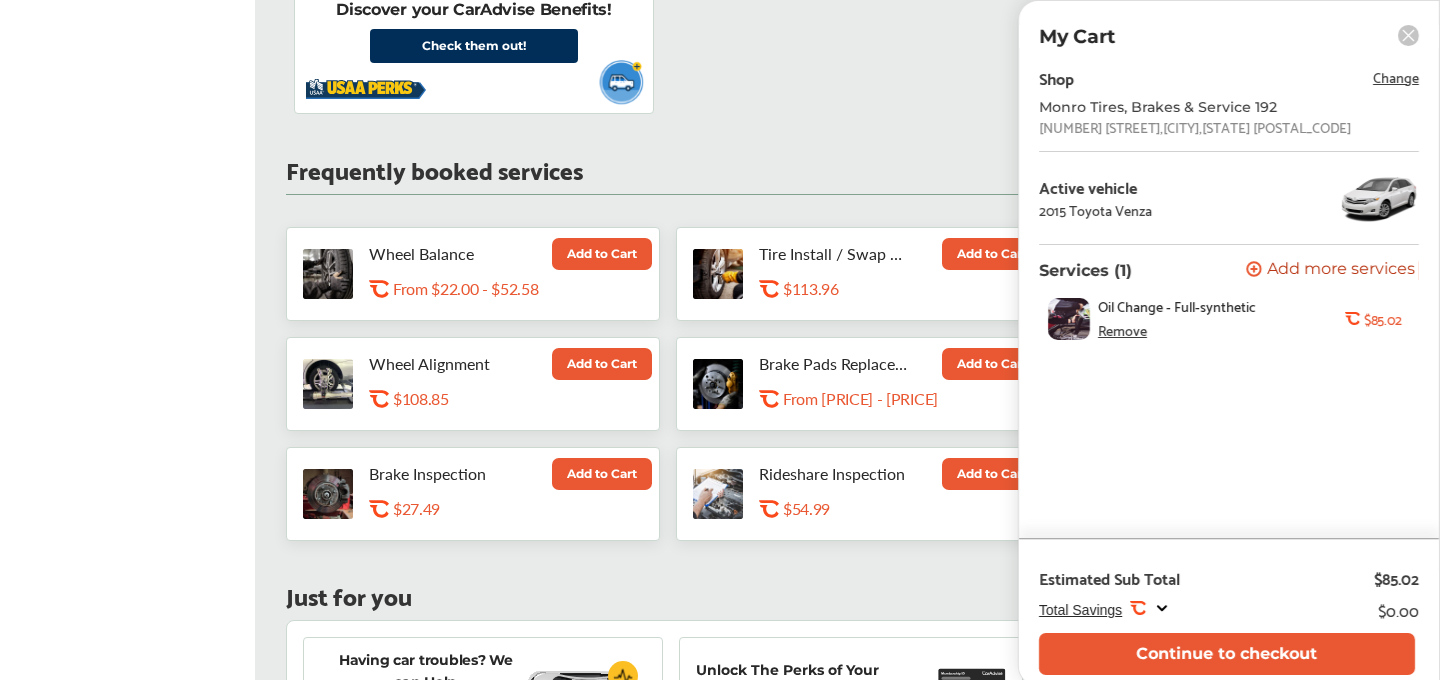 click on "Change" at bounding box center (1396, 76) 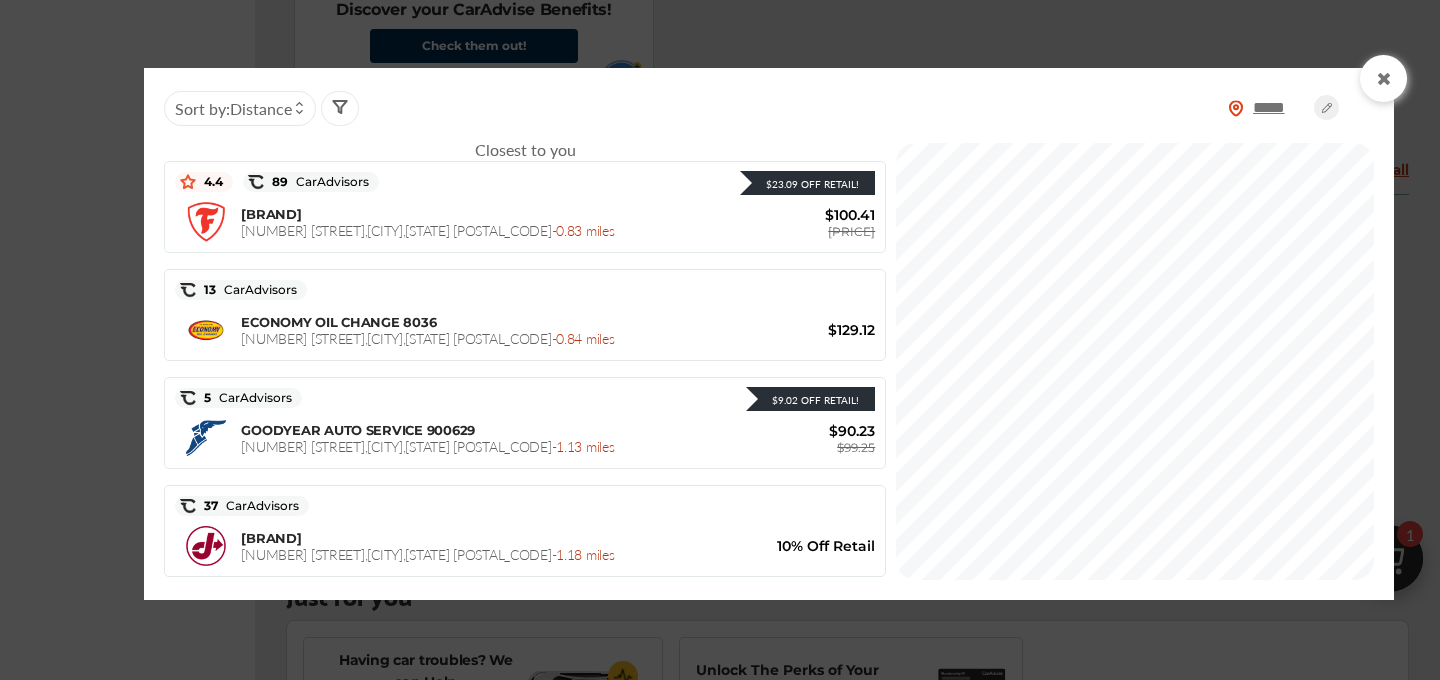 click 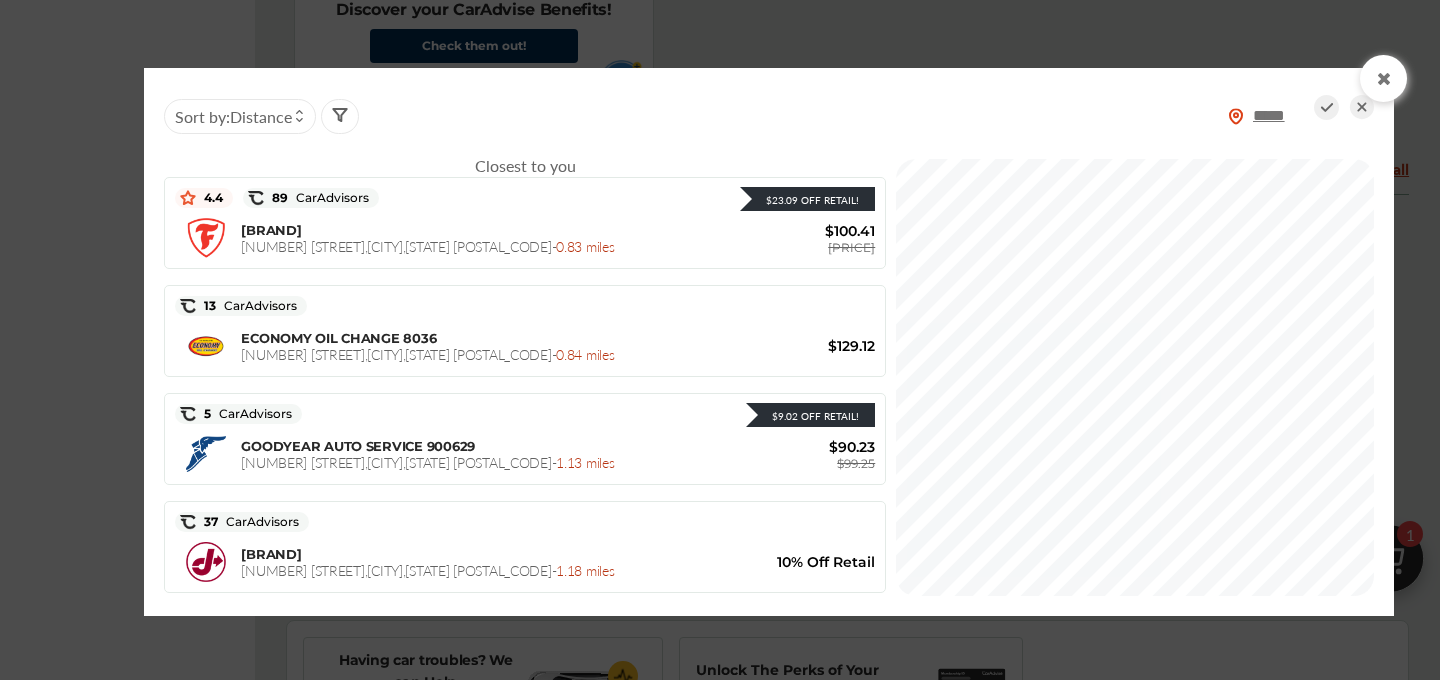 click 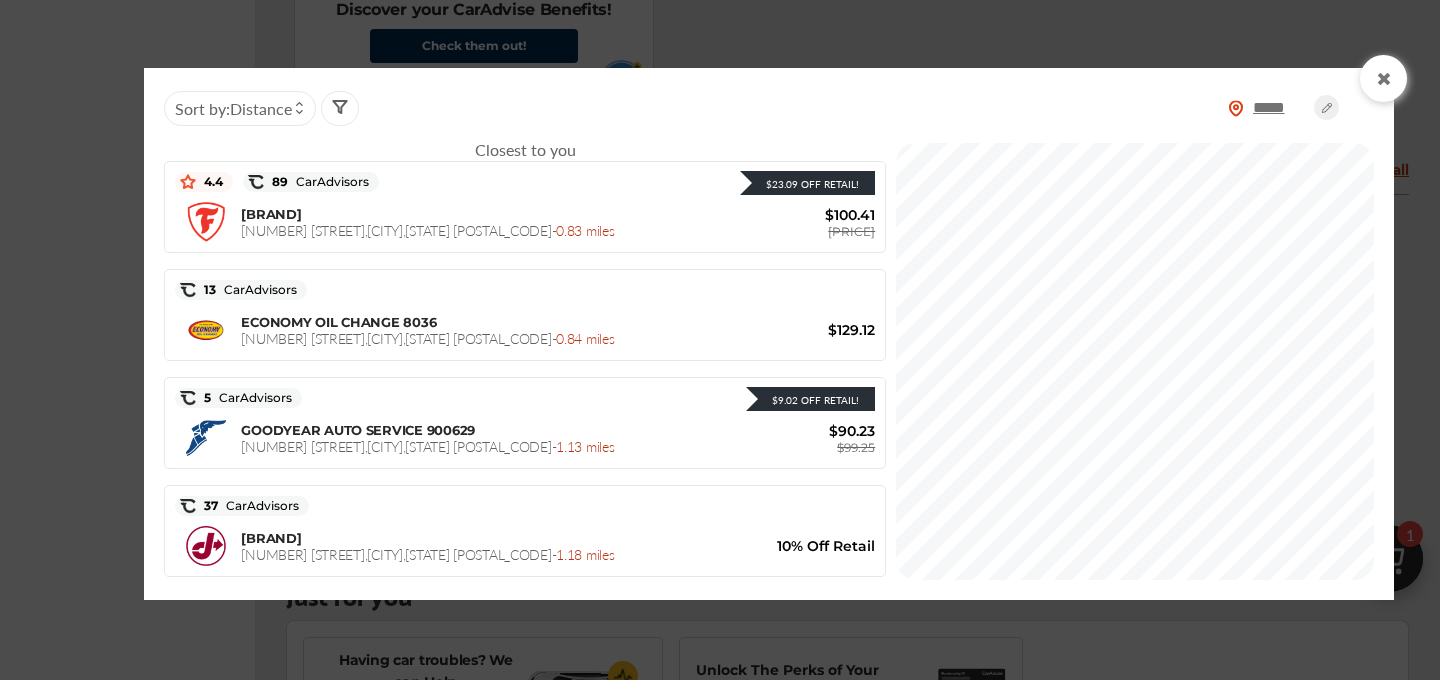 click 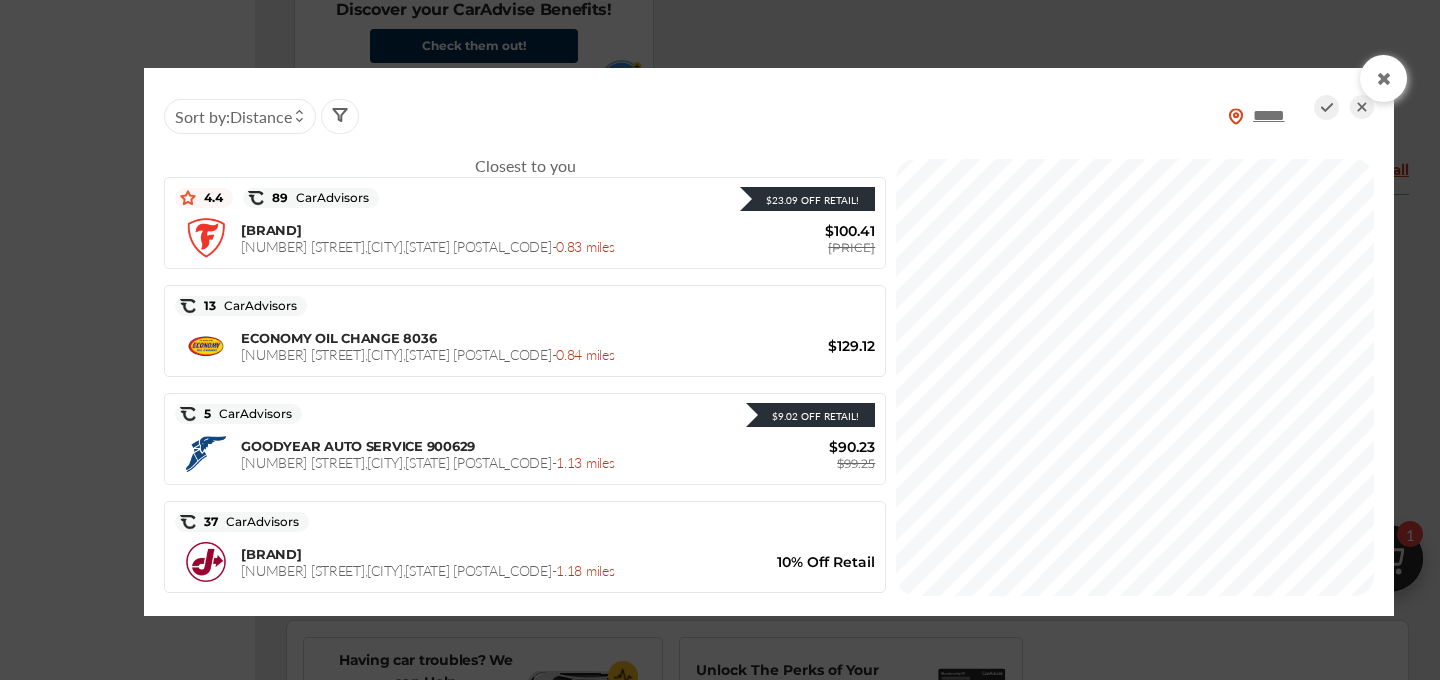 click on "*****" at bounding box center [1279, 115] 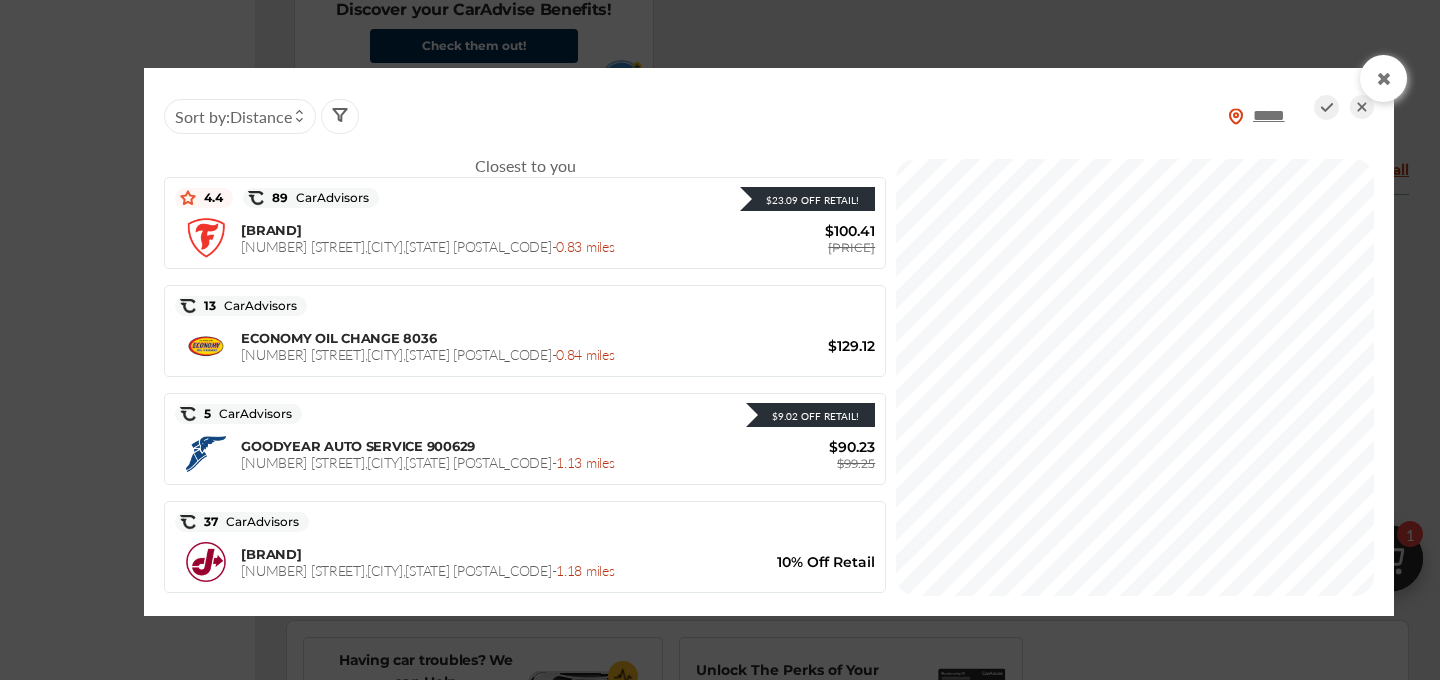 click on "*****" at bounding box center (1279, 115) 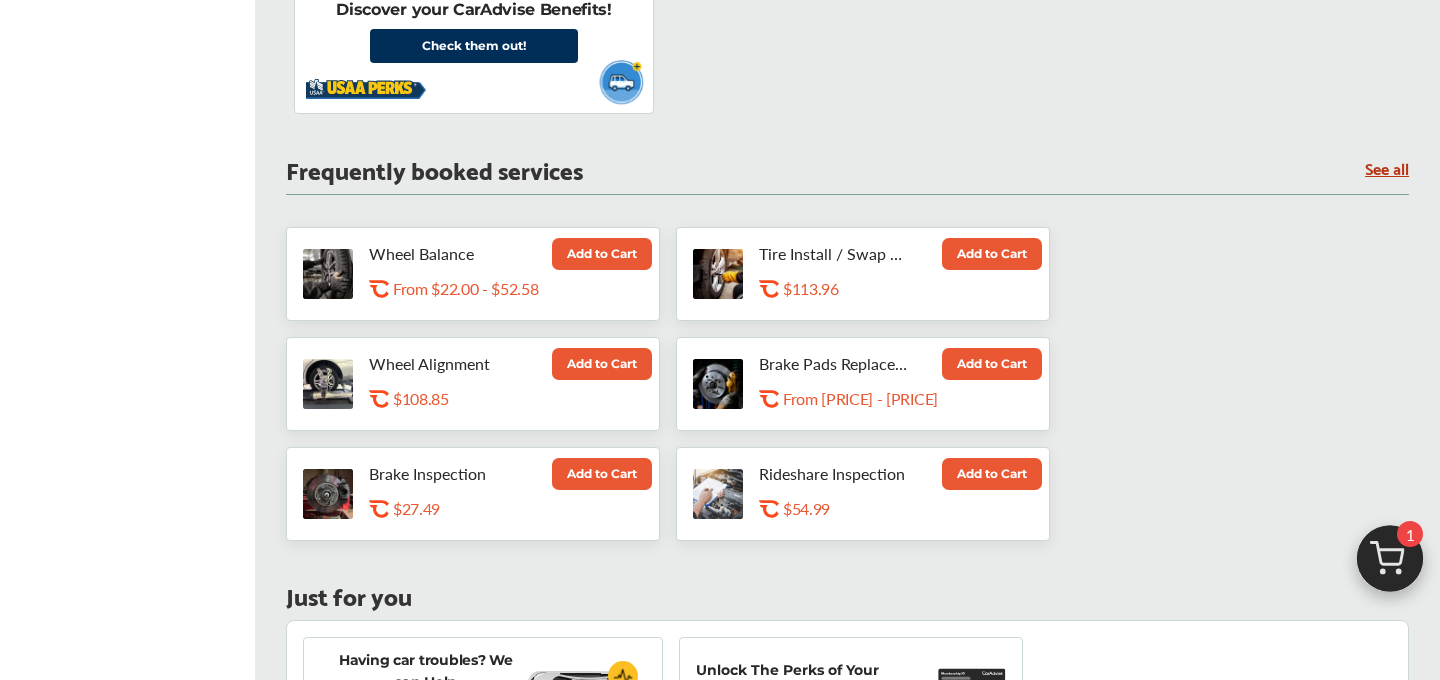click at bounding box center (1390, 564) 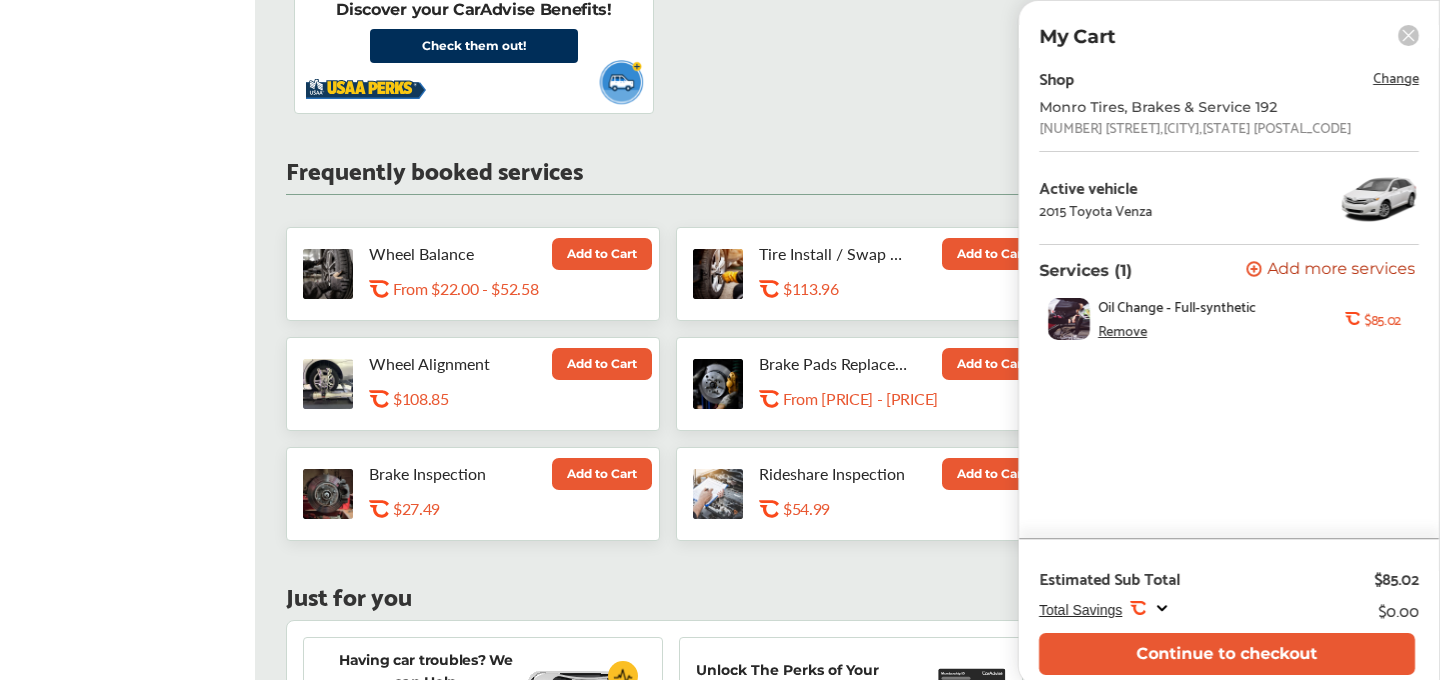 click on "Change" at bounding box center (1396, 76) 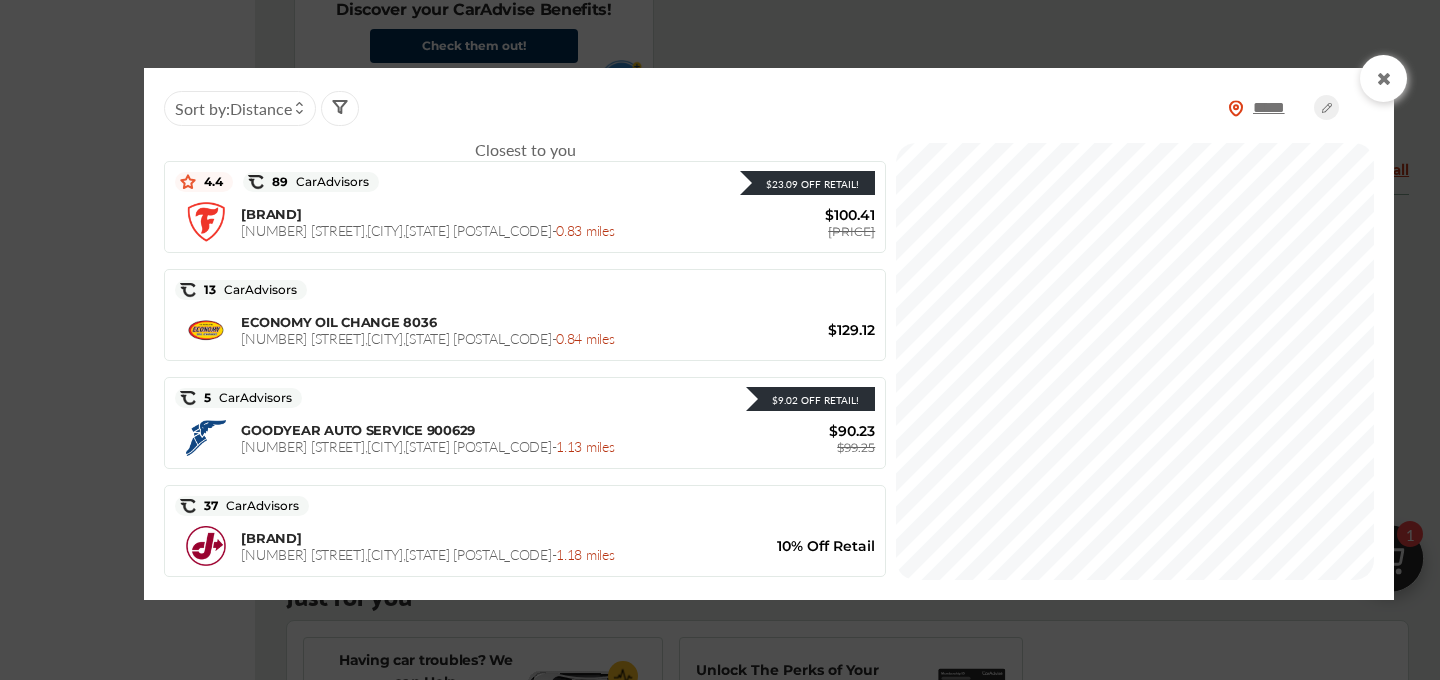 click 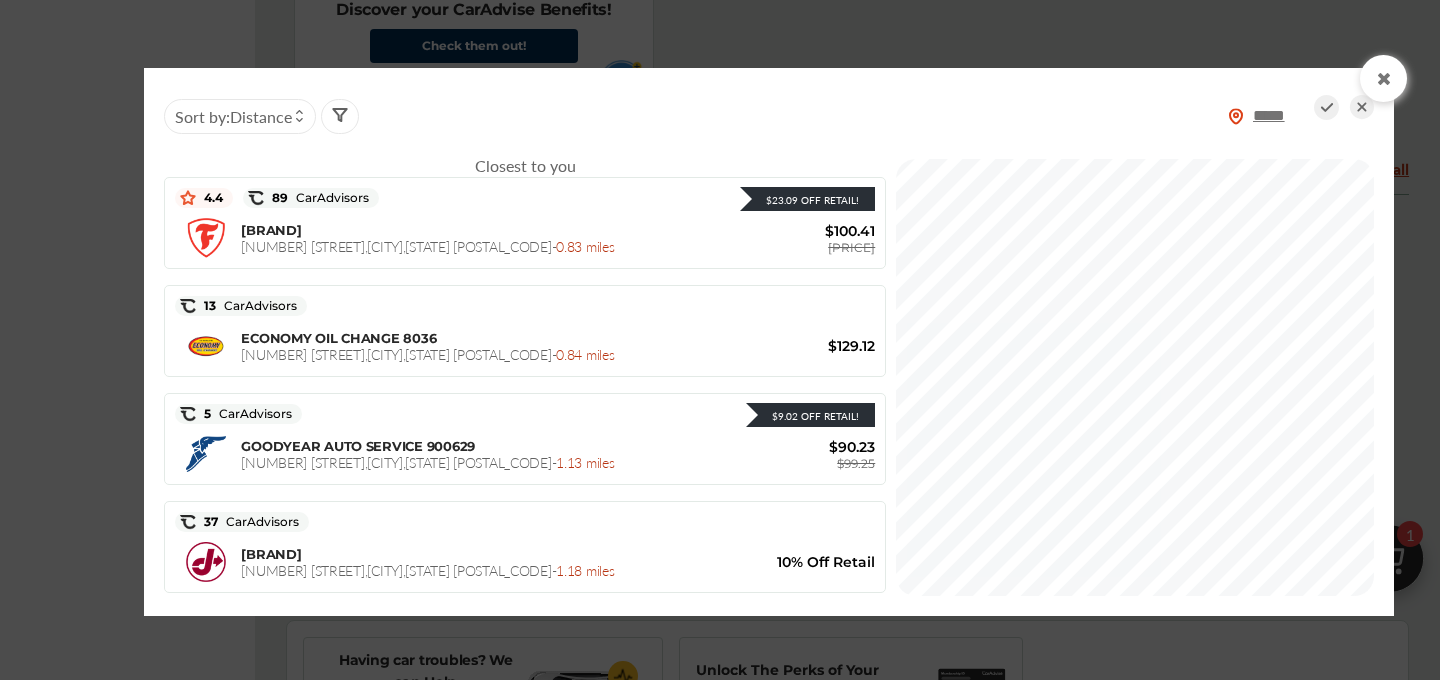 click on "*****" at bounding box center [1279, 115] 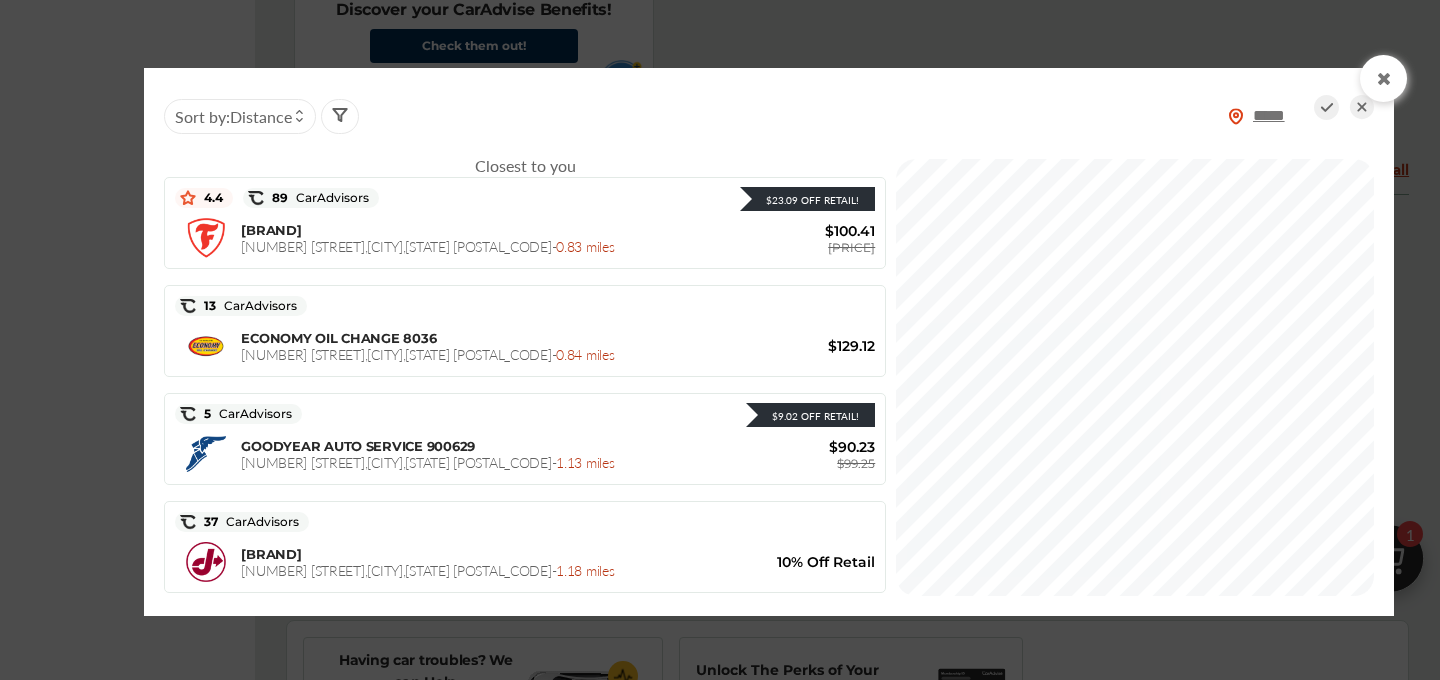 click at bounding box center [1383, 78] 